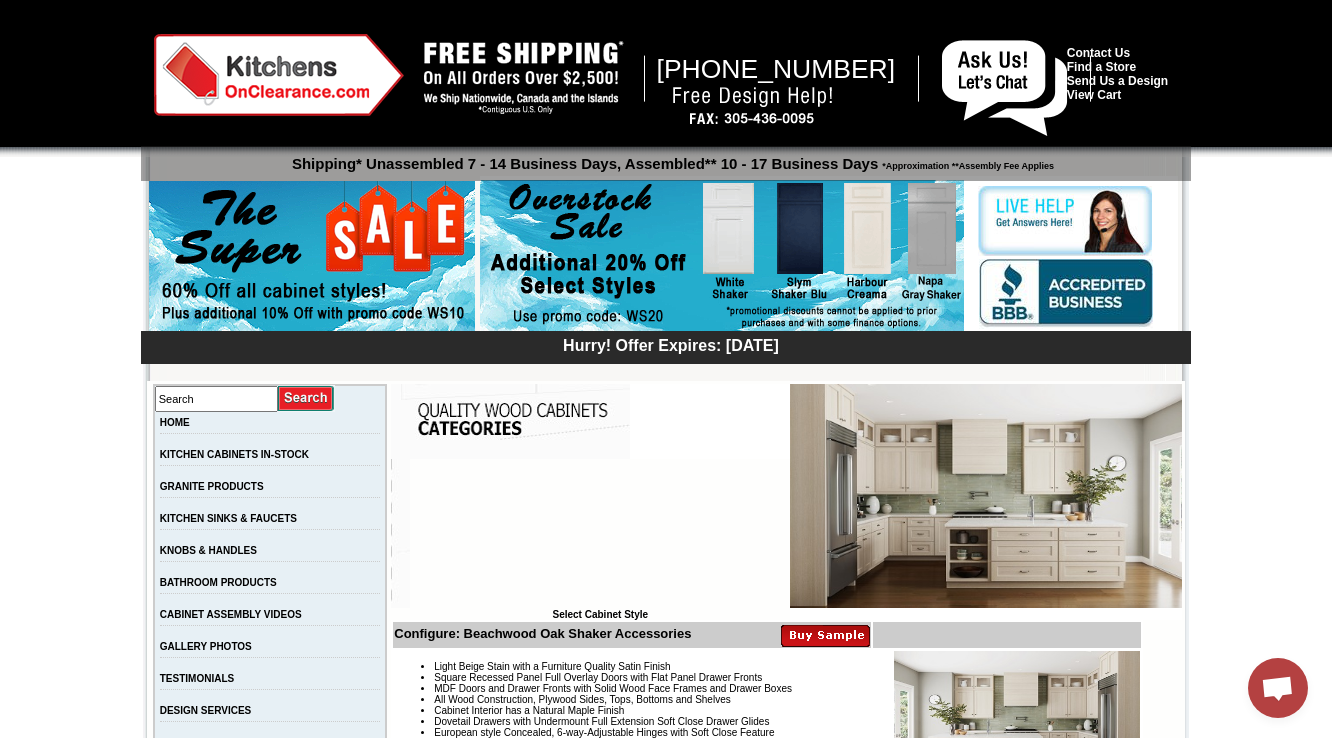 scroll, scrollTop: 9420, scrollLeft: 0, axis: vertical 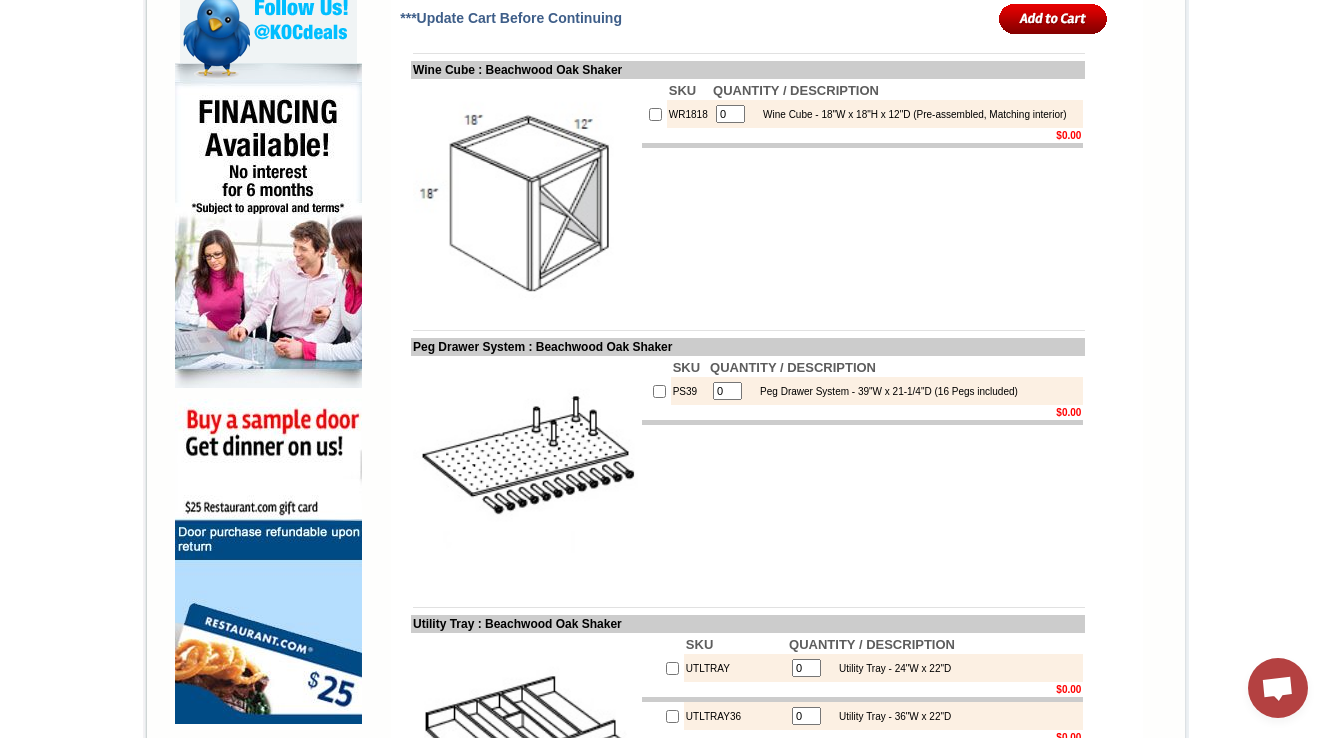 click at bounding box center [525, 470] 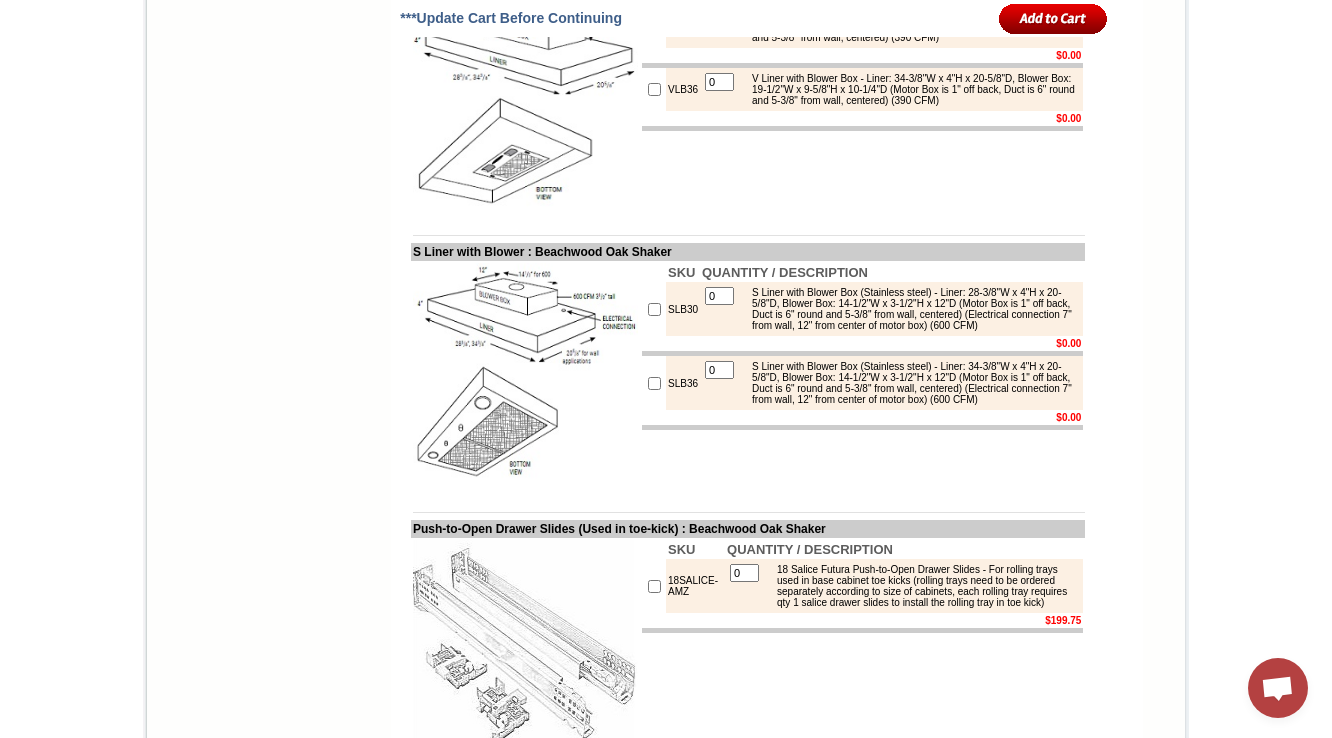 scroll, scrollTop: 9816, scrollLeft: 0, axis: vertical 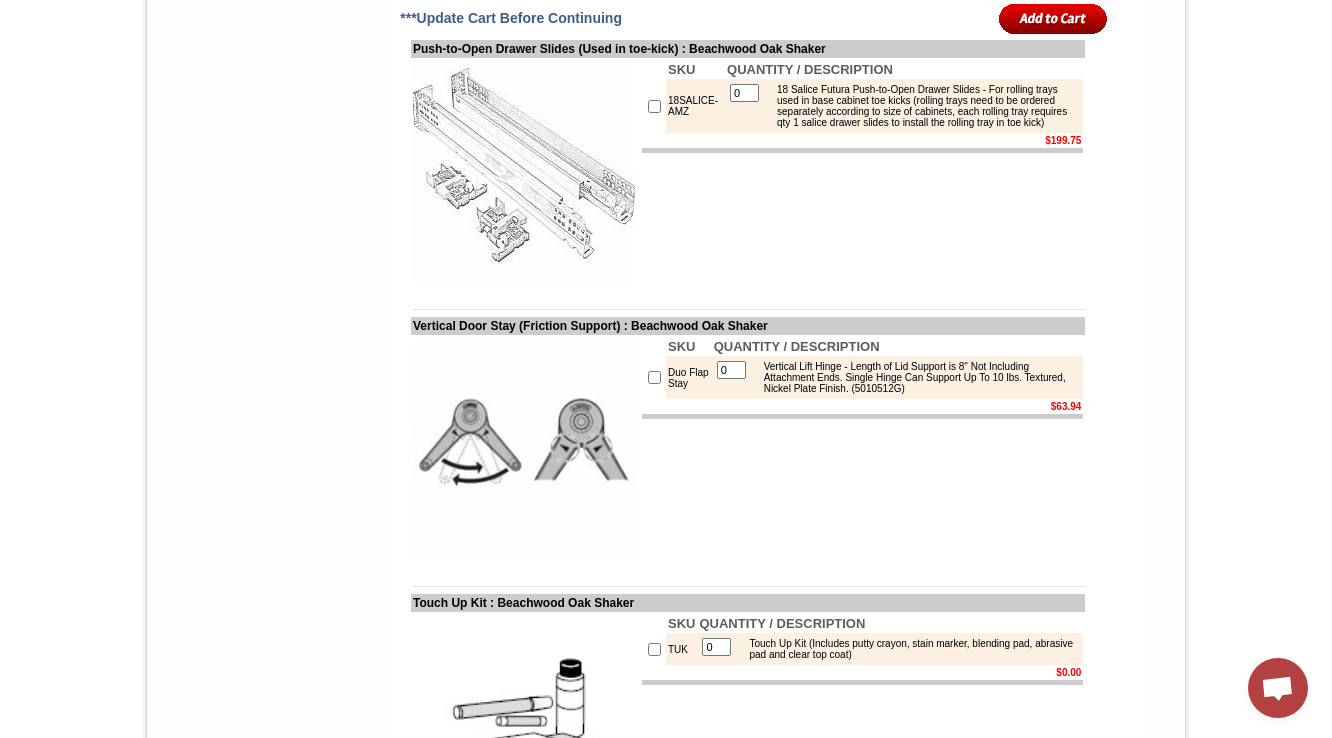 click at bounding box center (748, 17) 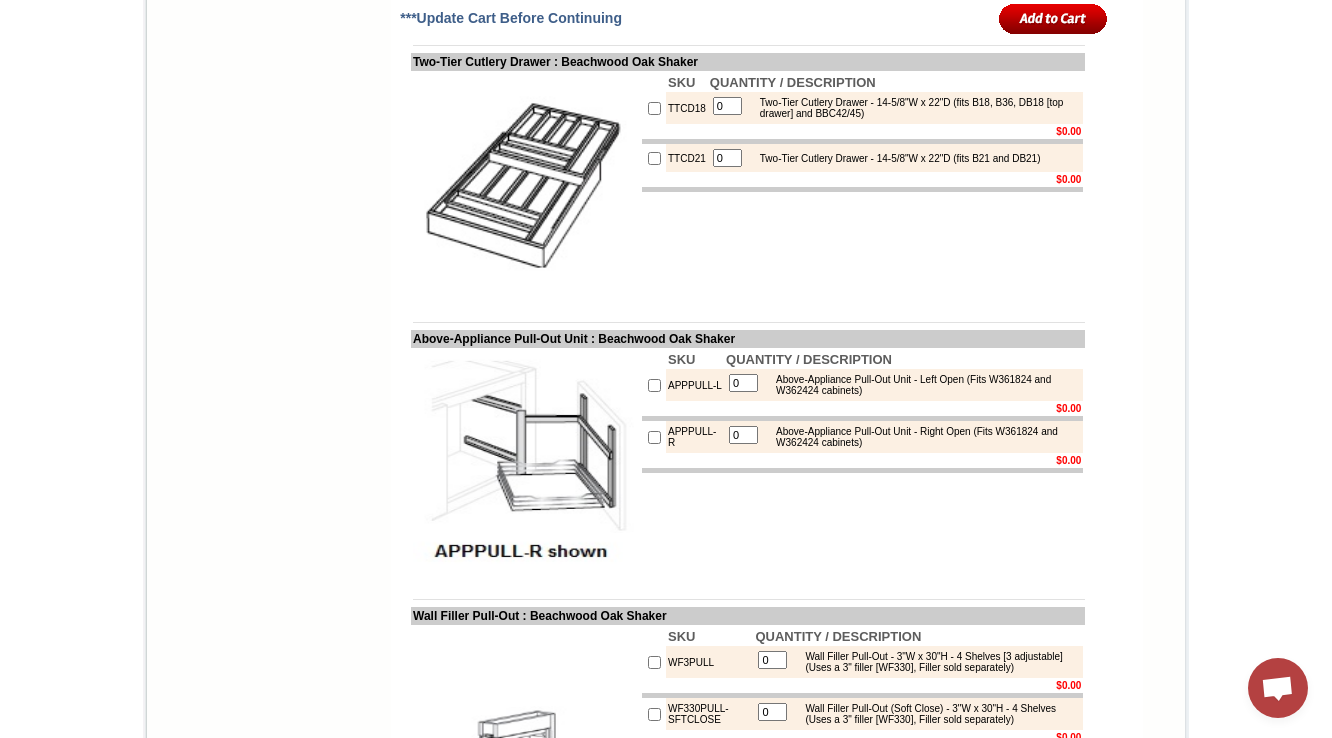 scroll, scrollTop: 2696, scrollLeft: 0, axis: vertical 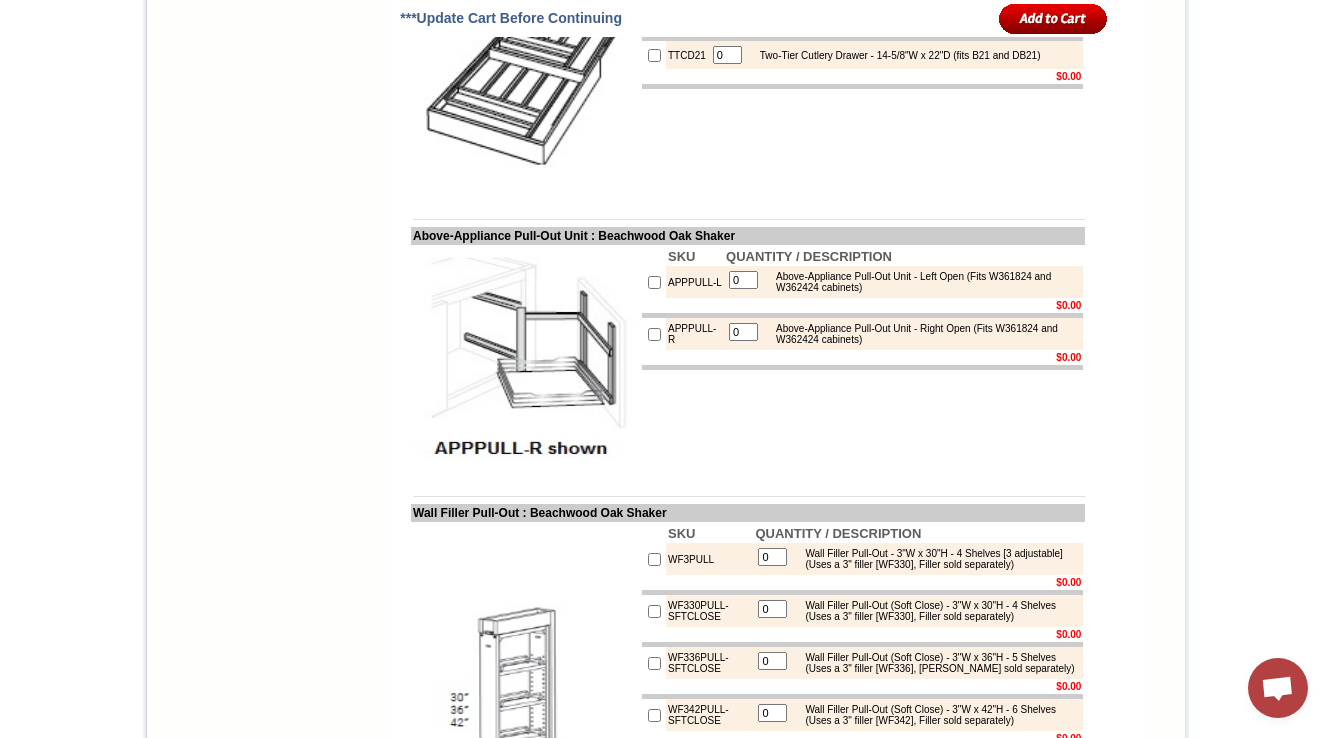 click on "APPPULL-L" at bounding box center [695, 282] 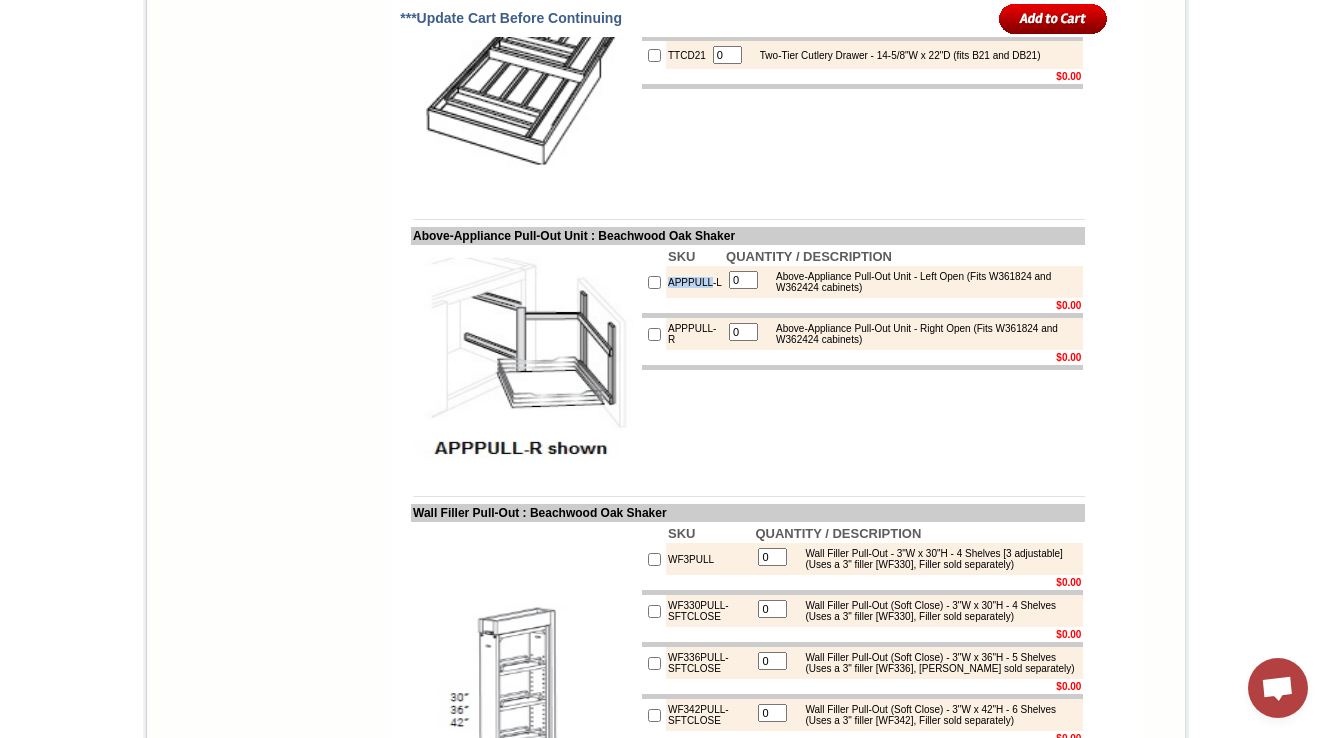click on "APPPULL-L" at bounding box center [695, 282] 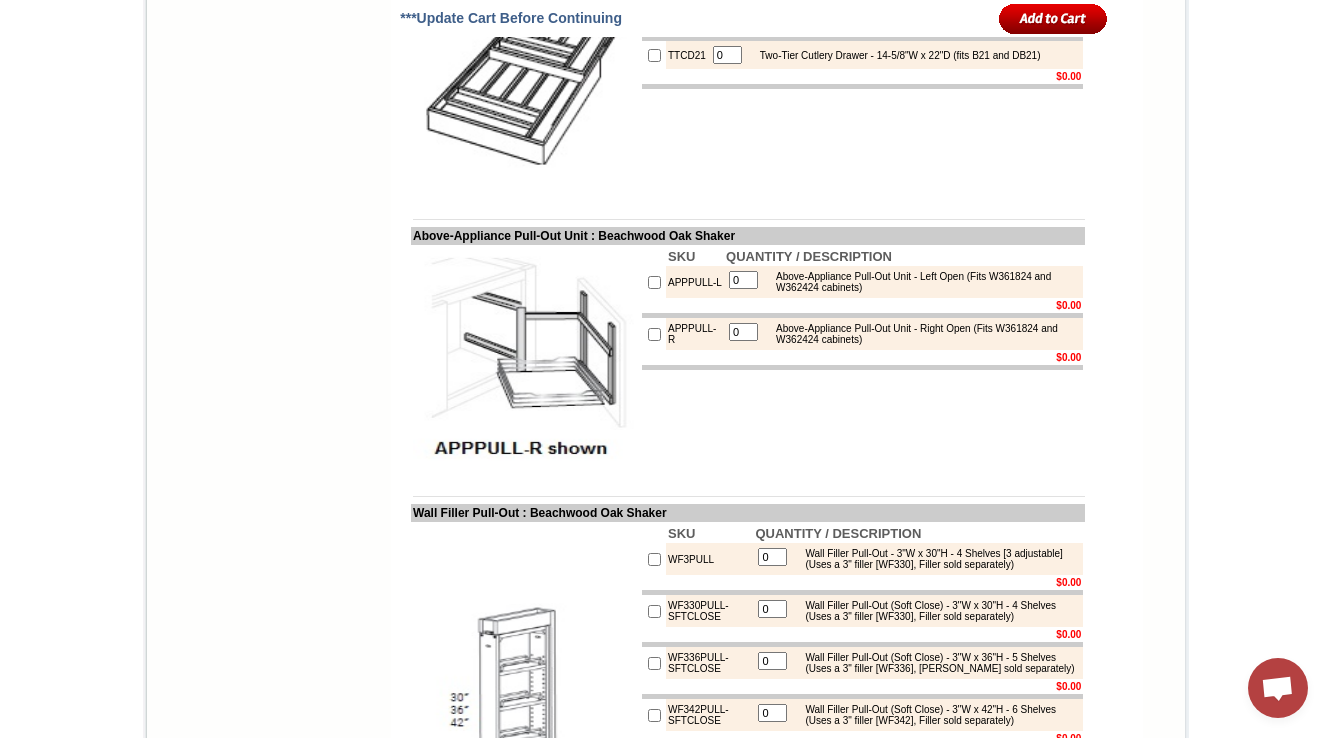 click on "SKU
QUANTITY / DESCRIPTION
APPPULL-L
0 Above-Appliance Pull-Out Unit - Left Open (Fits W361824 and W362424 cabinets)
$0.00
APPPULL-R
0 Above-Appliance Pull-Out Unit - Right Open (Fits W361824 and W362424 cabinets)
$0.00" at bounding box center [862, 359] 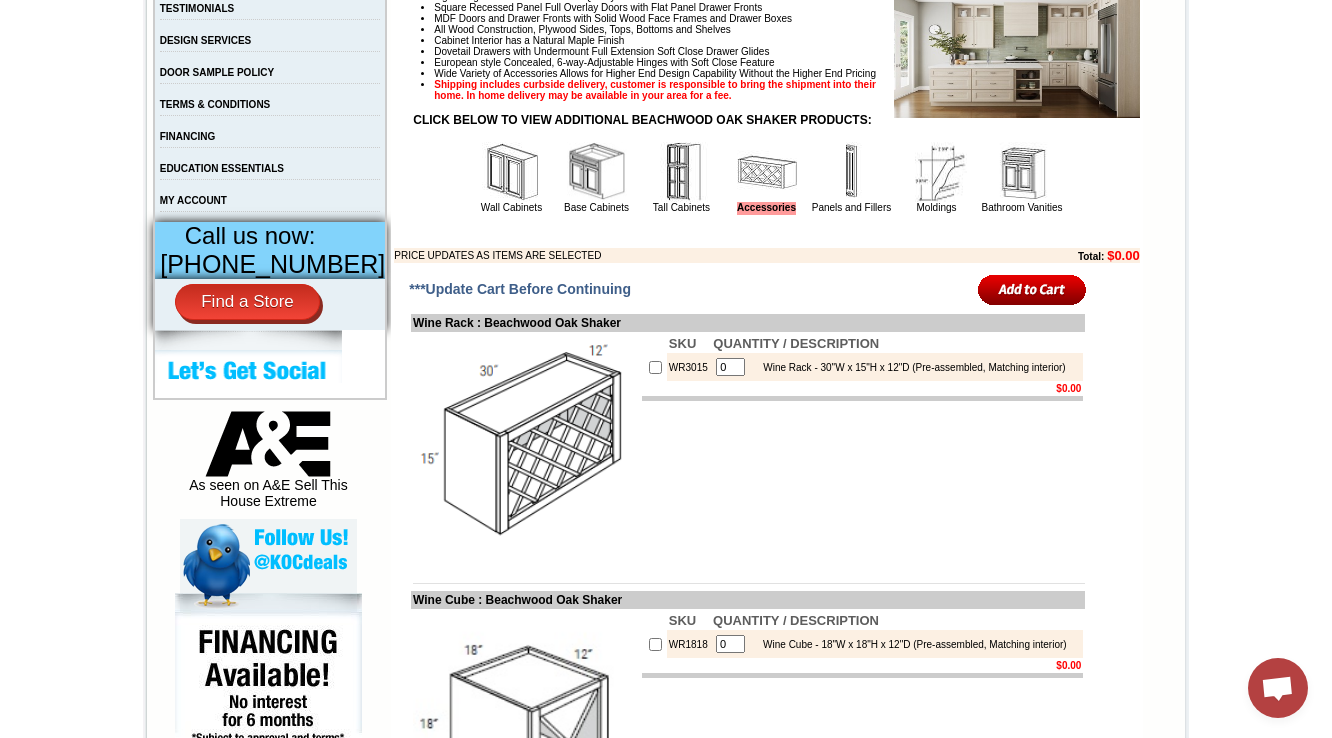 scroll, scrollTop: 456, scrollLeft: 0, axis: vertical 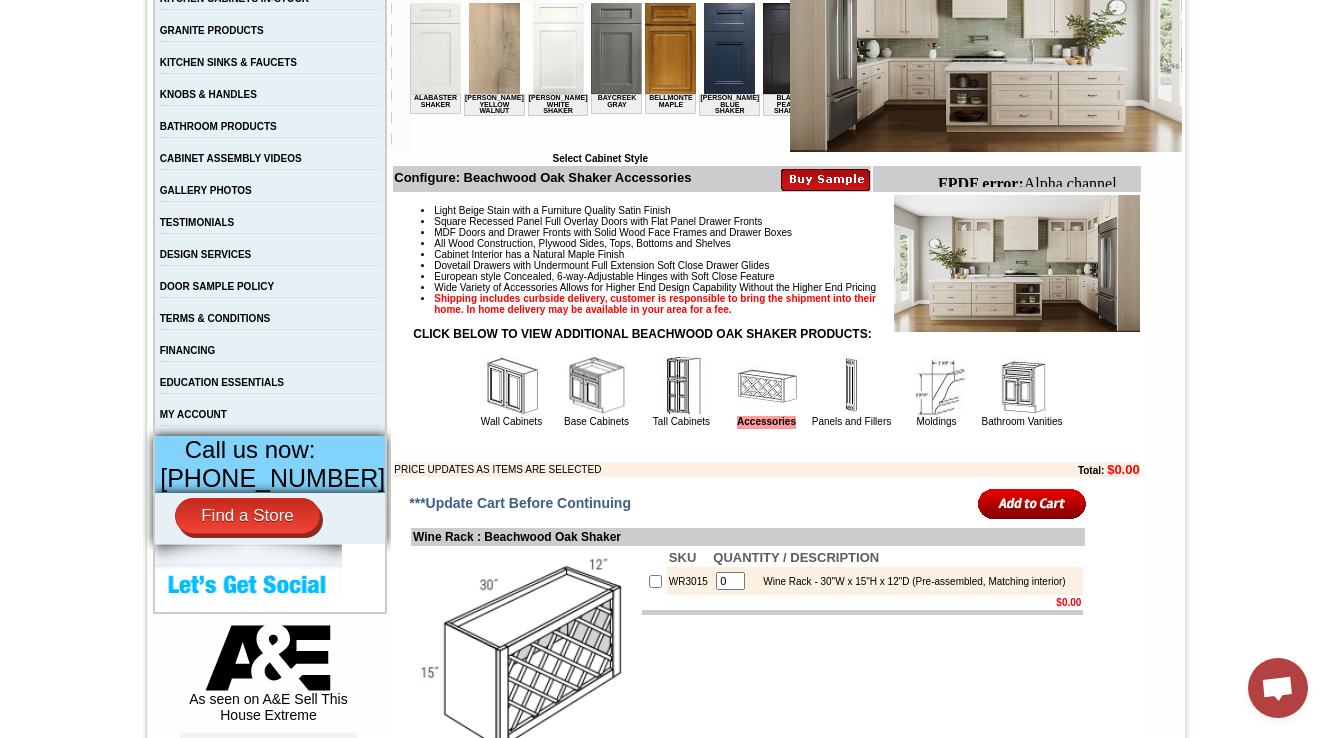 click on "1-888-619-9165
Contact Us   Find a Store   Send Us a Design   View Cart
Shipping* Unassembled 7 - 14 Business Days, Assembled** 10 - 17 Business Days
*Approximation **Assembly Fee Applies
Hurry! Offer Expires: Friday July 11th, 2025
Search
HOME
KITCHEN CABINETS IN-STOCK
GRANITE PRODUCTS" at bounding box center [666, 6929] 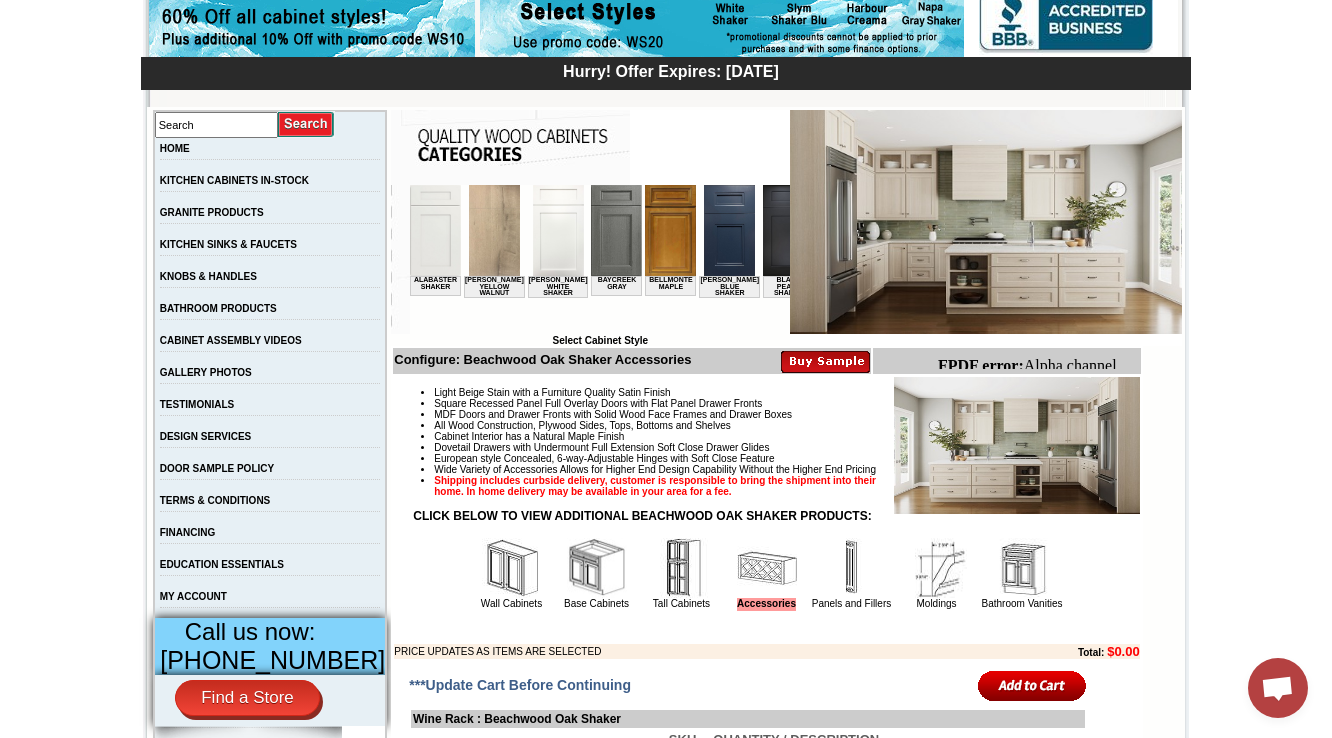 scroll, scrollTop: 640, scrollLeft: 0, axis: vertical 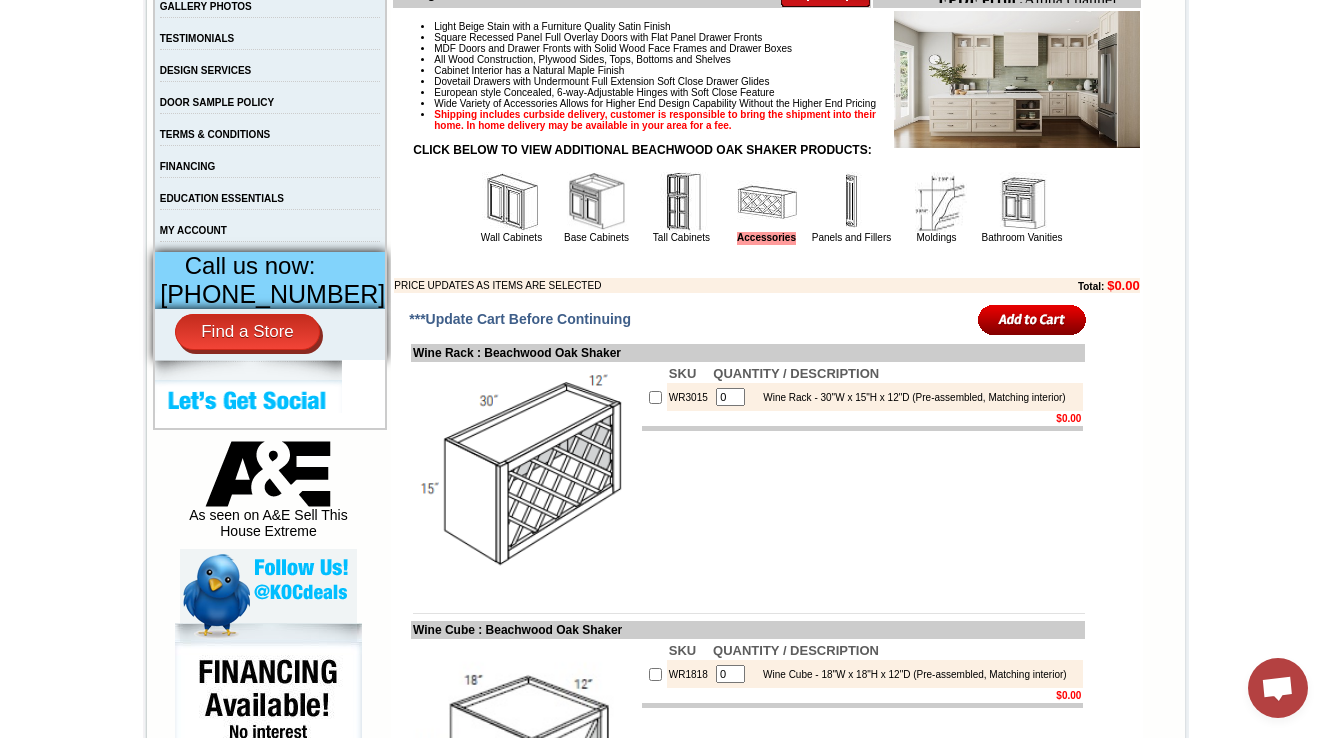 click on "SKU
QUANTITY / DESCRIPTION
WR3015
0 Wine Rack -  30"W x 15"H x 12"D (Pre-assembled, Matching interior)
$0.00" at bounding box center [862, 476] 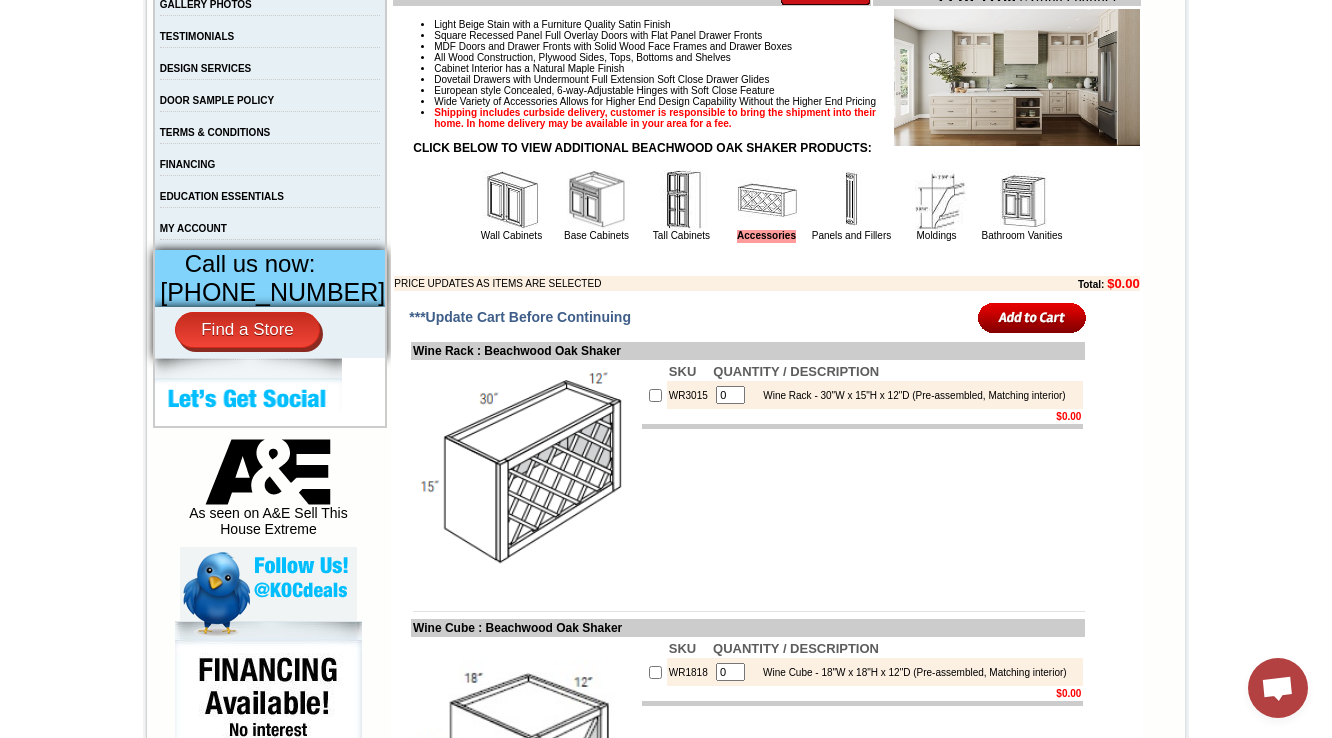 scroll, scrollTop: 640, scrollLeft: 0, axis: vertical 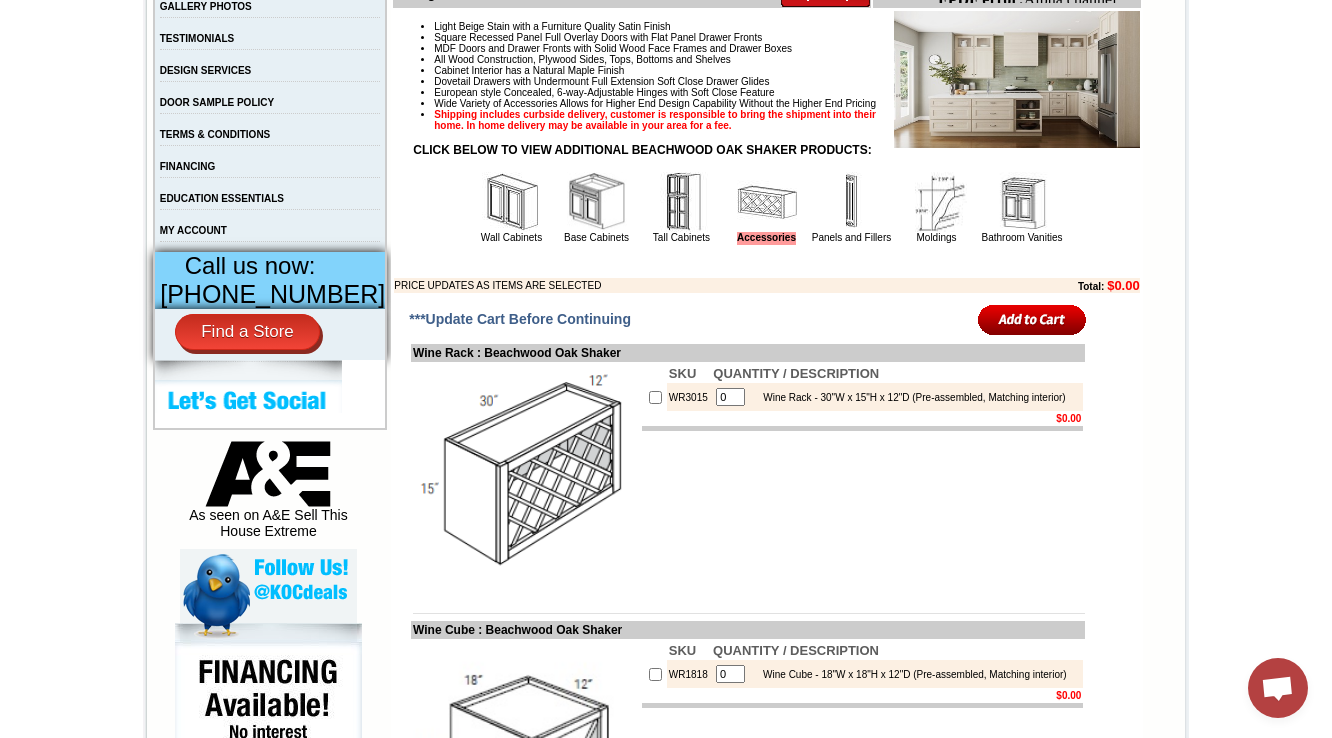 click on "SKU
QUANTITY / DESCRIPTION
WR3015
0 Wine Rack -  30"W x 15"H x 12"D (Pre-assembled, Matching interior)
$0.00" at bounding box center [862, 476] 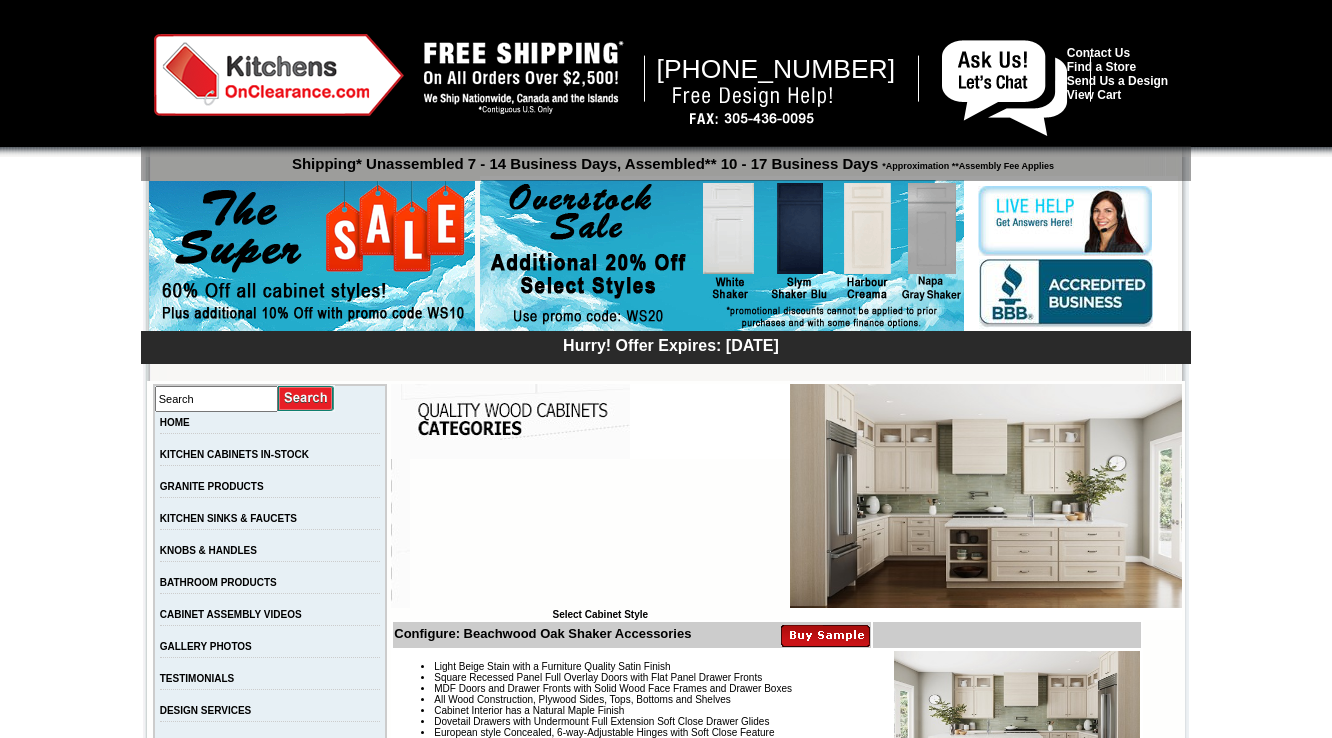scroll, scrollTop: 640, scrollLeft: 0, axis: vertical 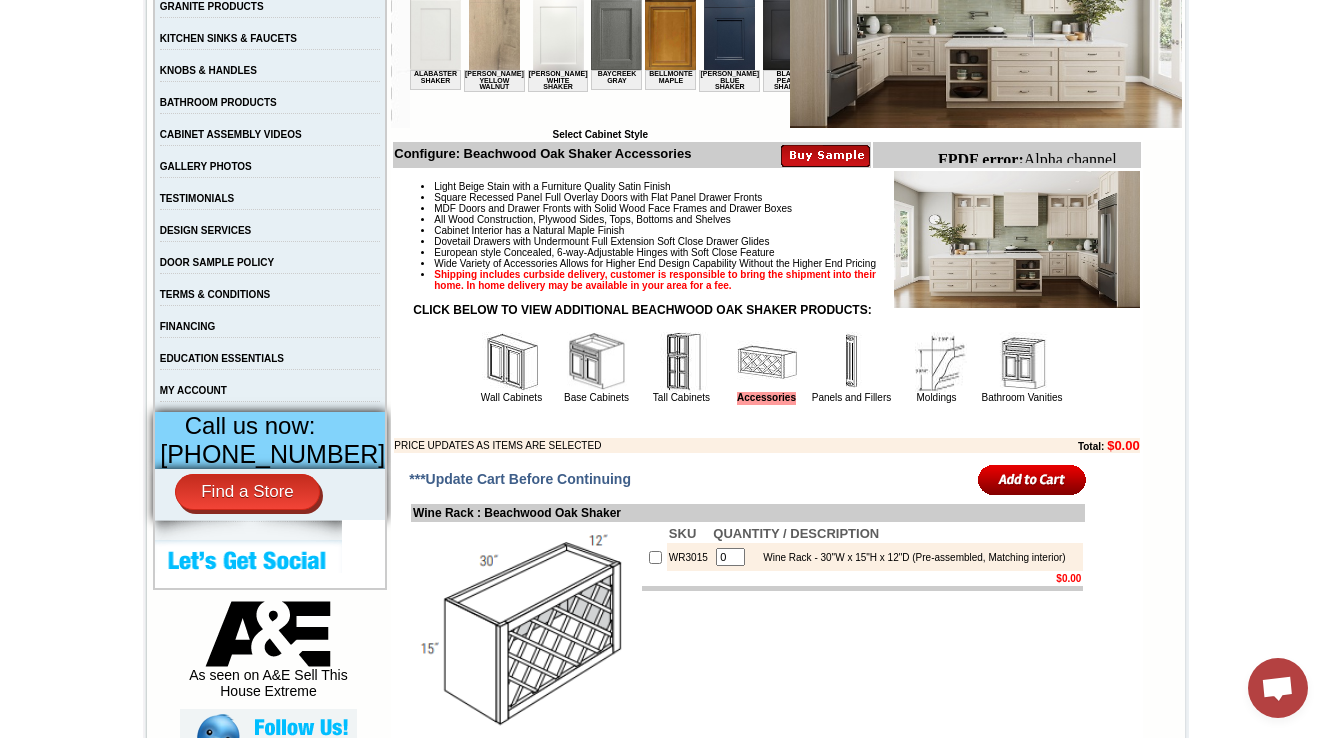 click at bounding box center [597, 362] 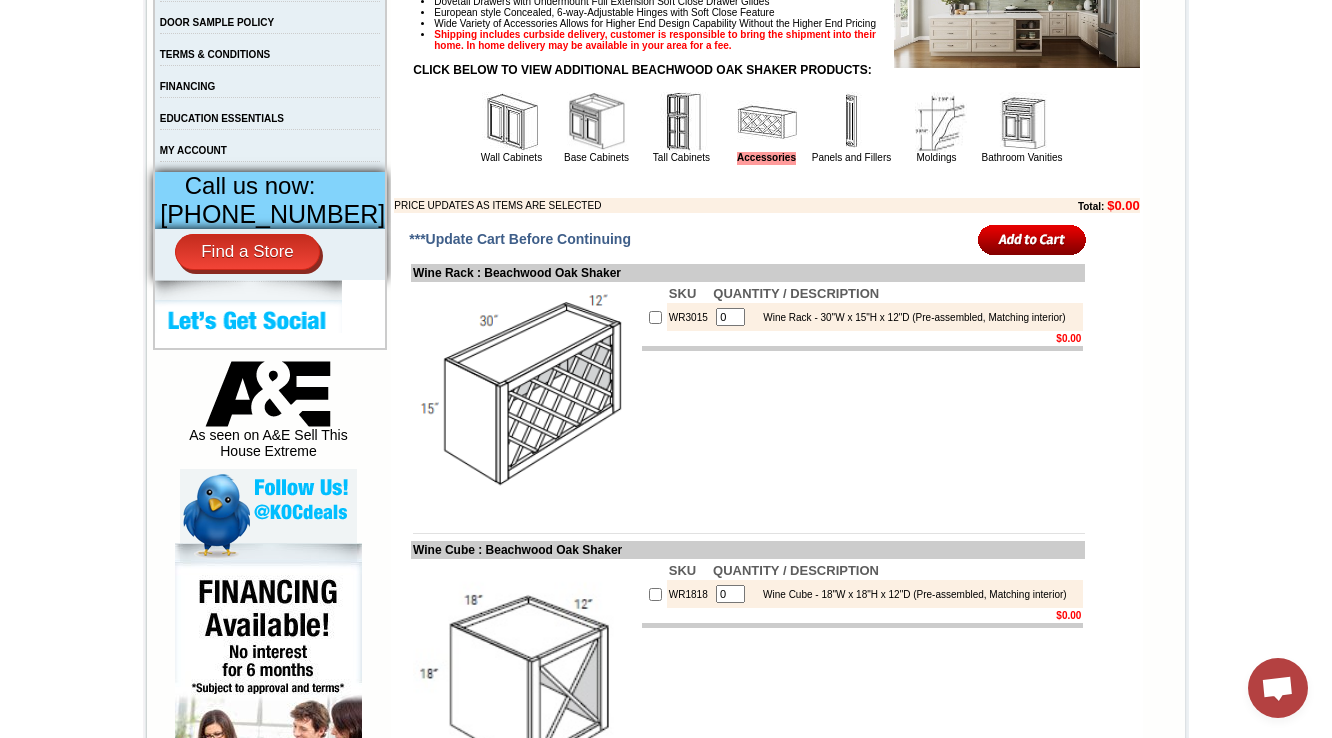 scroll, scrollTop: 896, scrollLeft: 0, axis: vertical 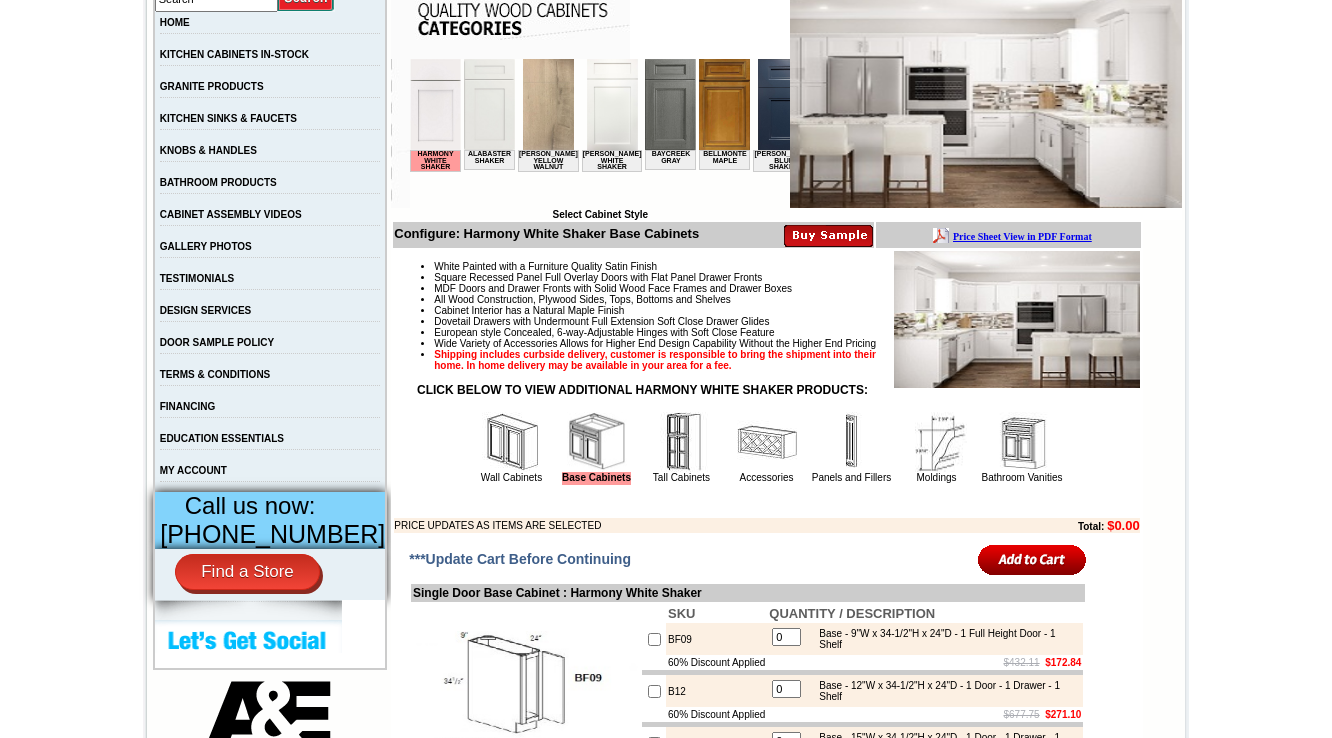drag, startPoint x: 760, startPoint y: 470, endPoint x: 732, endPoint y: 460, distance: 29.732138 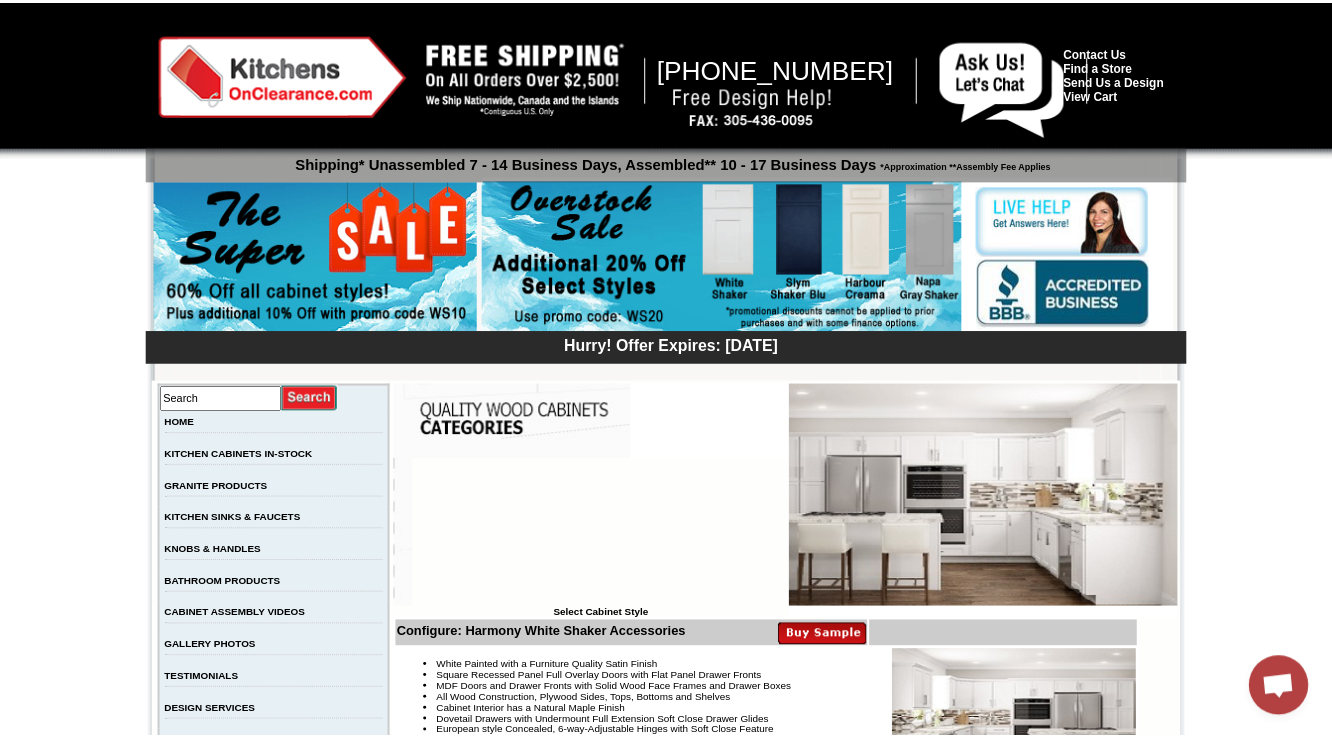 scroll, scrollTop: 0, scrollLeft: 0, axis: both 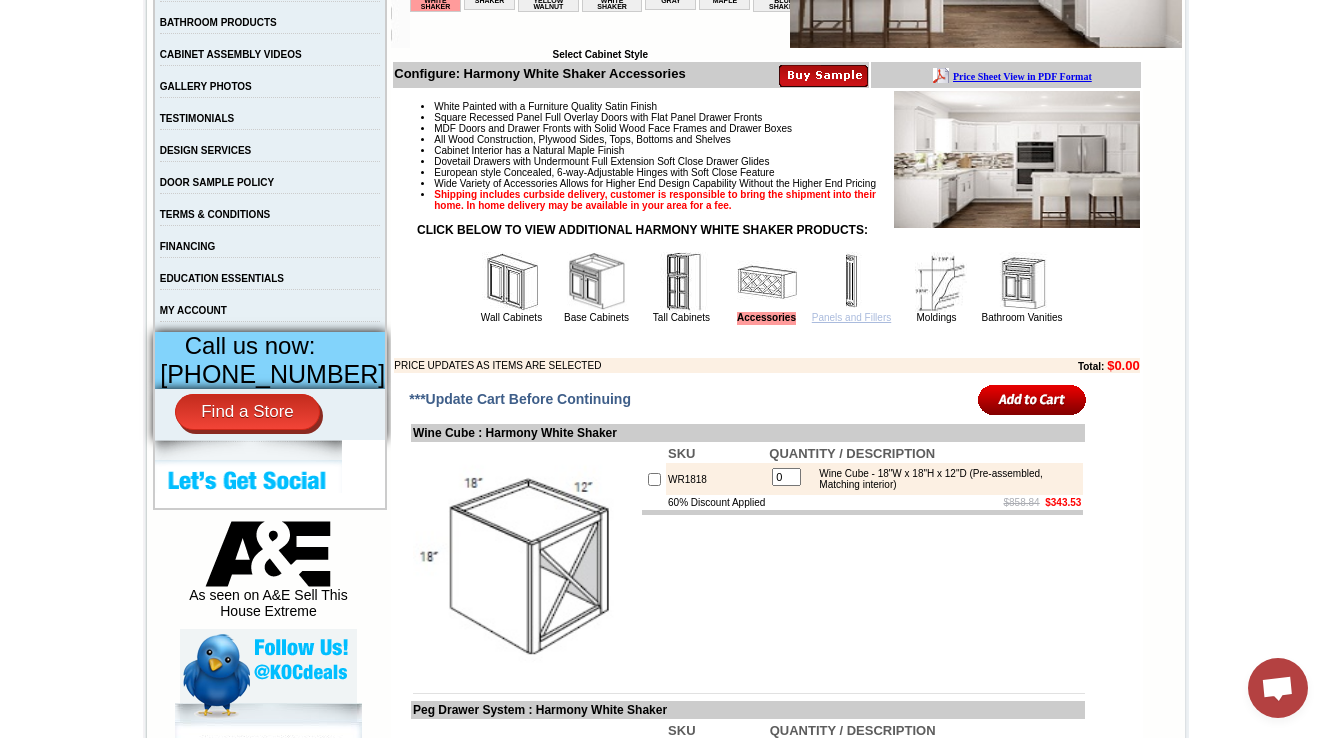 click on "Panels and Fillers" at bounding box center (851, 317) 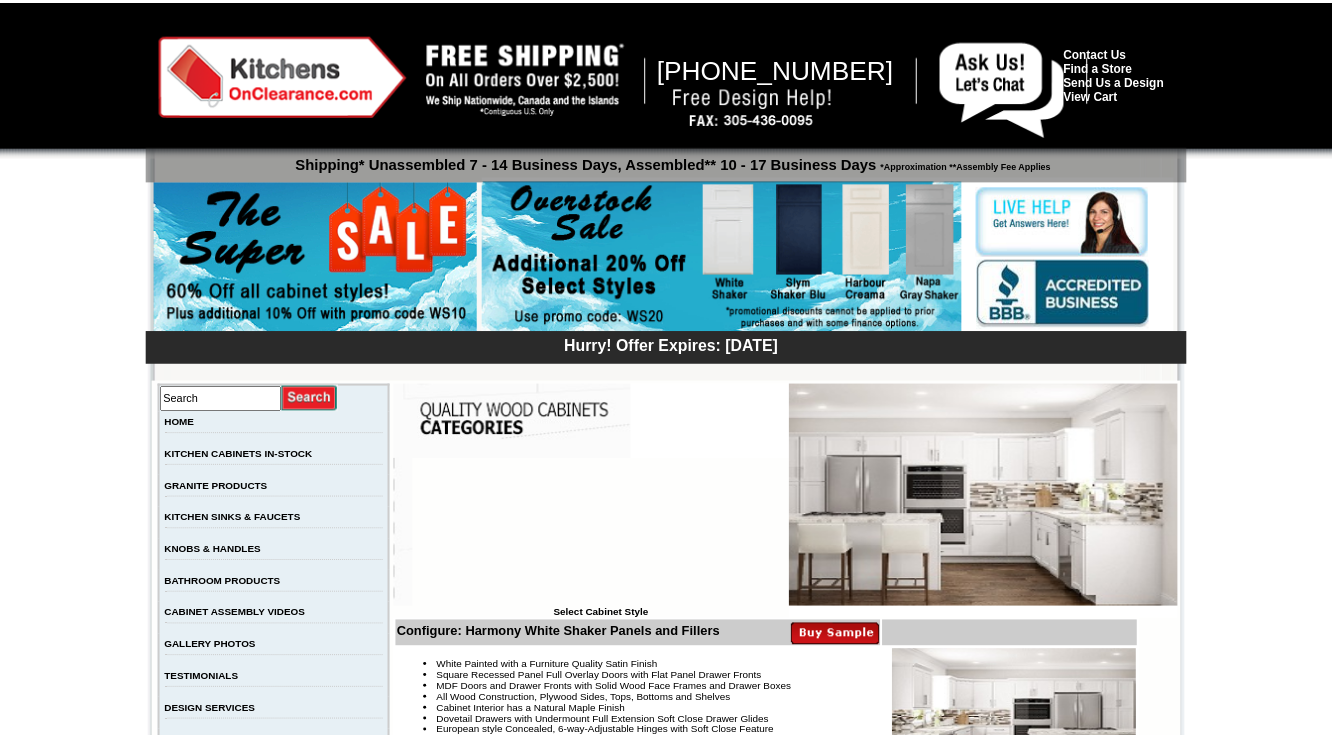 scroll, scrollTop: 0, scrollLeft: 0, axis: both 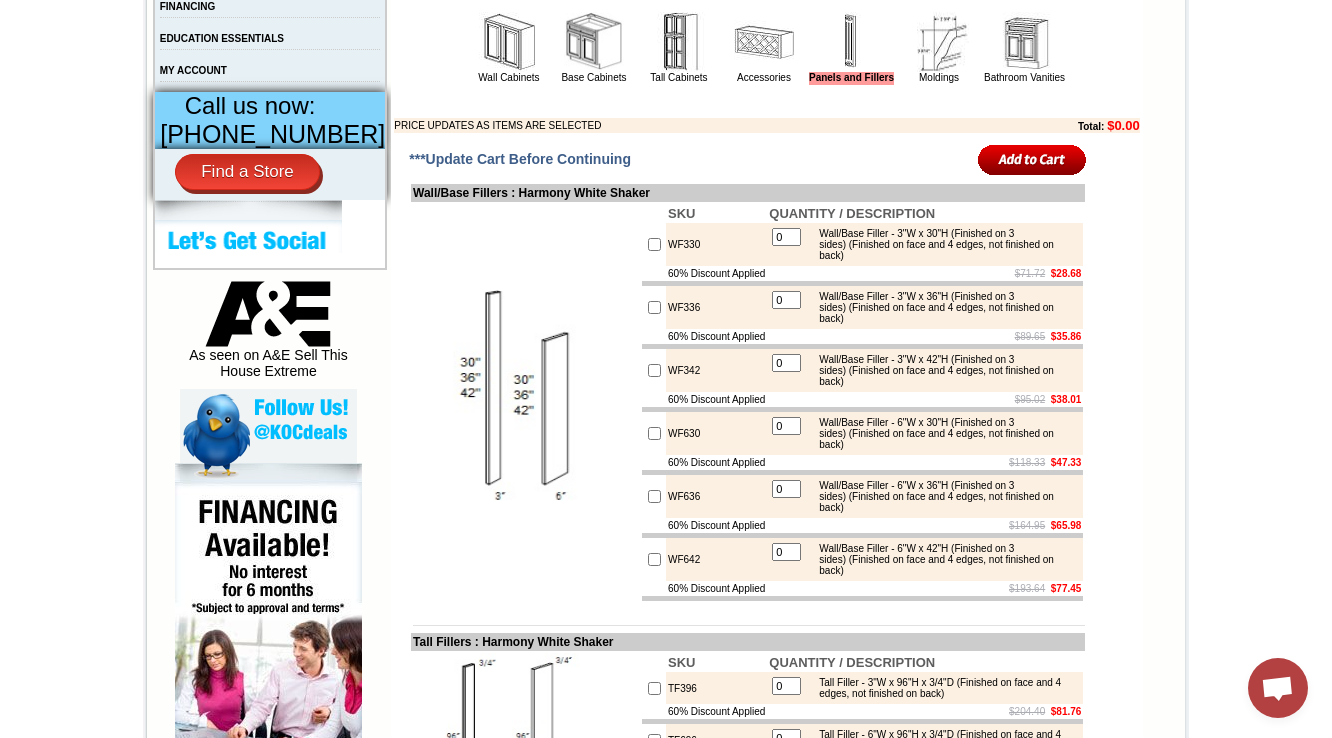 click at bounding box center [594, 42] 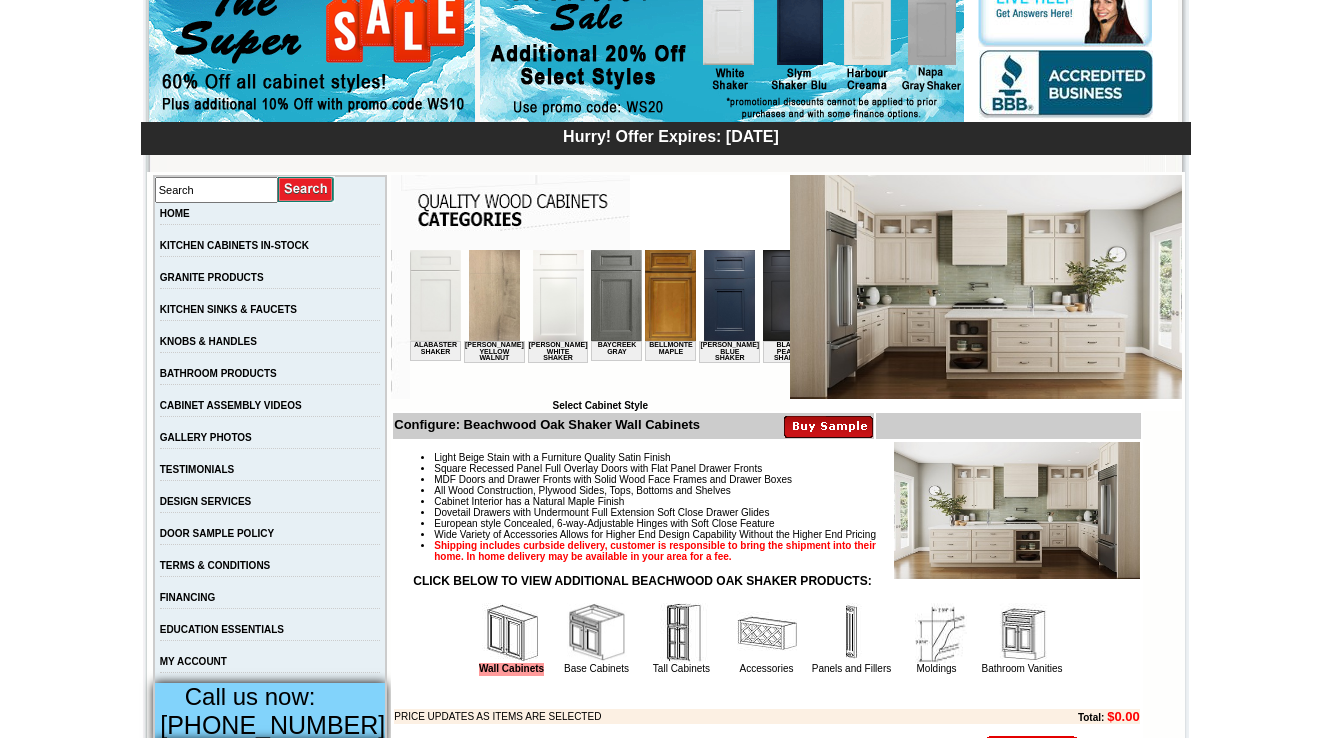 scroll, scrollTop: 240, scrollLeft: 0, axis: vertical 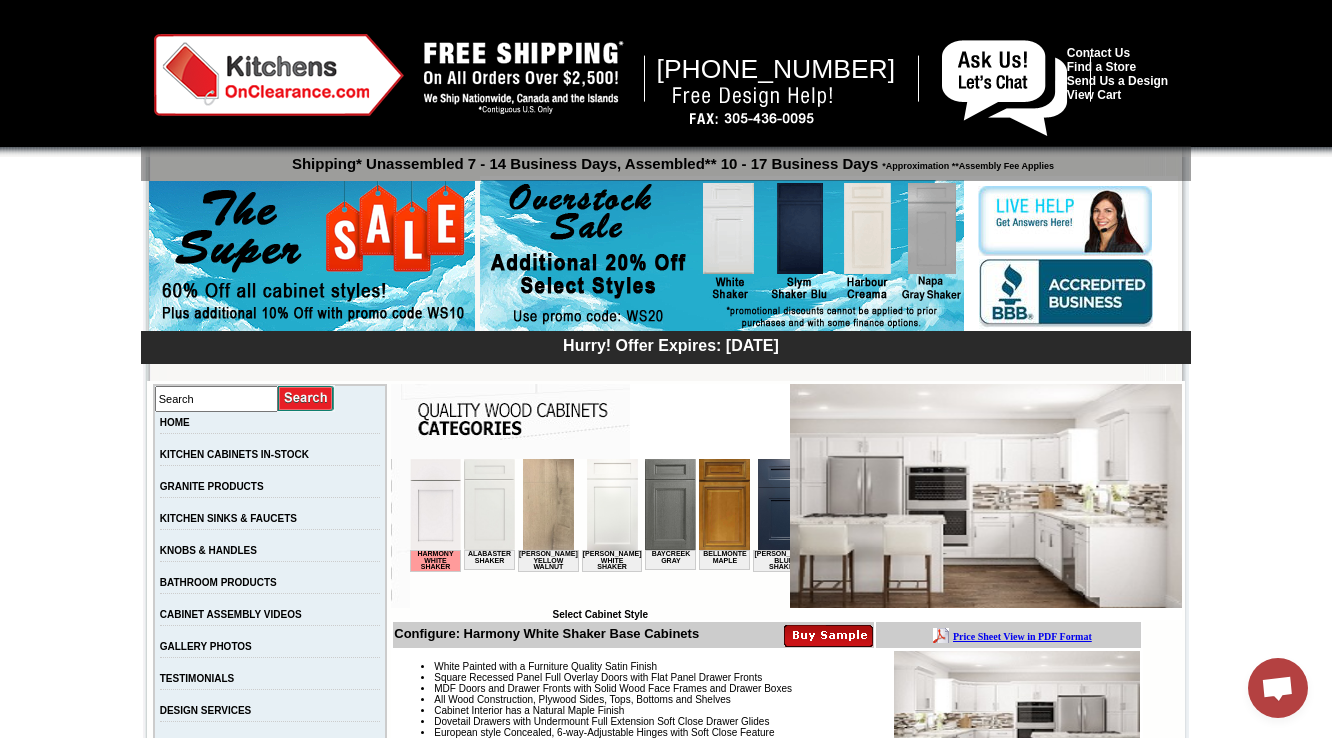 click on "[PHONE_NUMBER]
Contact Us   Find a Store   Send Us a Design   View Cart
Shipping* Unassembled 7 - 14 Business Days, Assembled** 10 - 17 Business Days
*Approximation **Assembly Fee Applies
Hurry! Offer Expires: [DATE]
Search
HOME
KITCHEN CABINETS IN-STOCK
GRANITE PRODUCTS" at bounding box center [666, 3761] 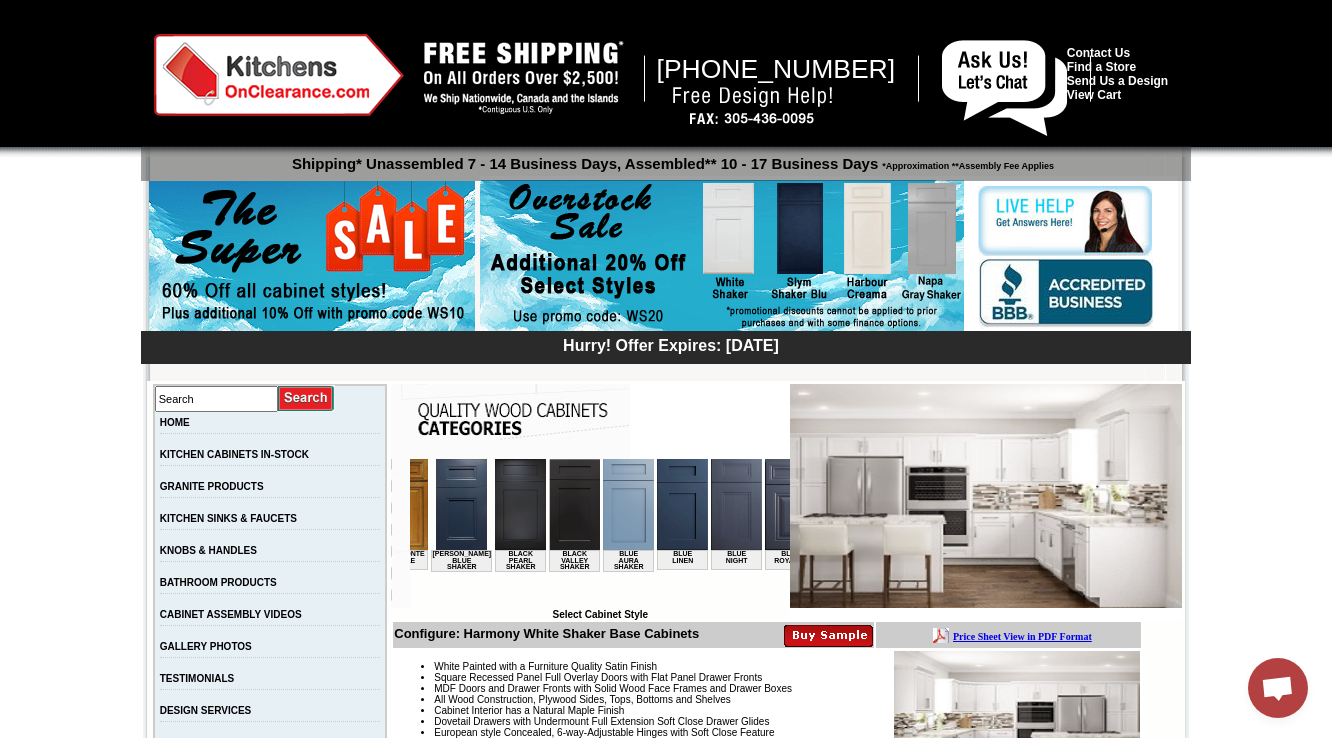 scroll, scrollTop: 0, scrollLeft: 332, axis: horizontal 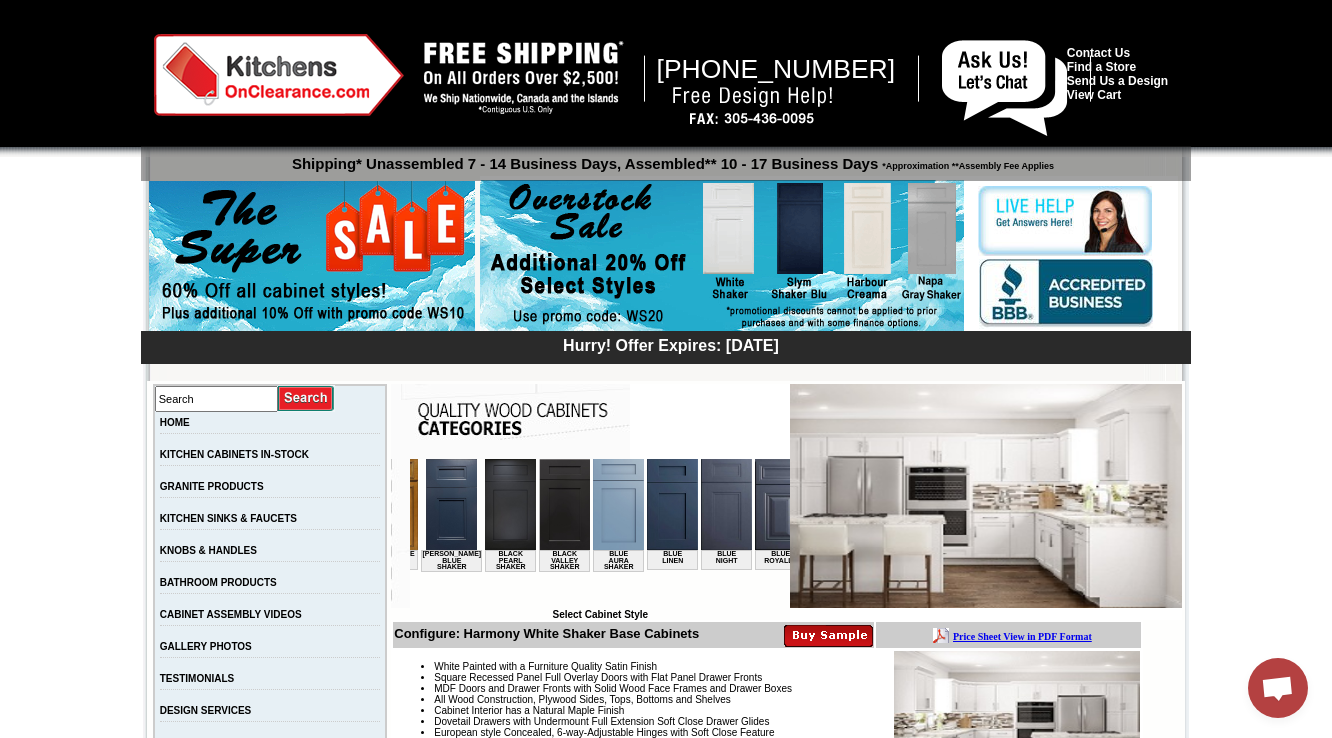 click on "1-888-620-7932
Contact Us   Find a Store   Send Us a Design   View Cart
Shipping* Unassembled 7 - 14 Business Days, Assembled** 10 - 17 Business Days
*Approximation **Assembly Fee Applies
Hurry! Offer Expires: Friday July 11th, 2025
Search
HOME
KITCHEN CABINETS IN-STOCK
GRANITE PRODUCTS" at bounding box center (666, 3761) 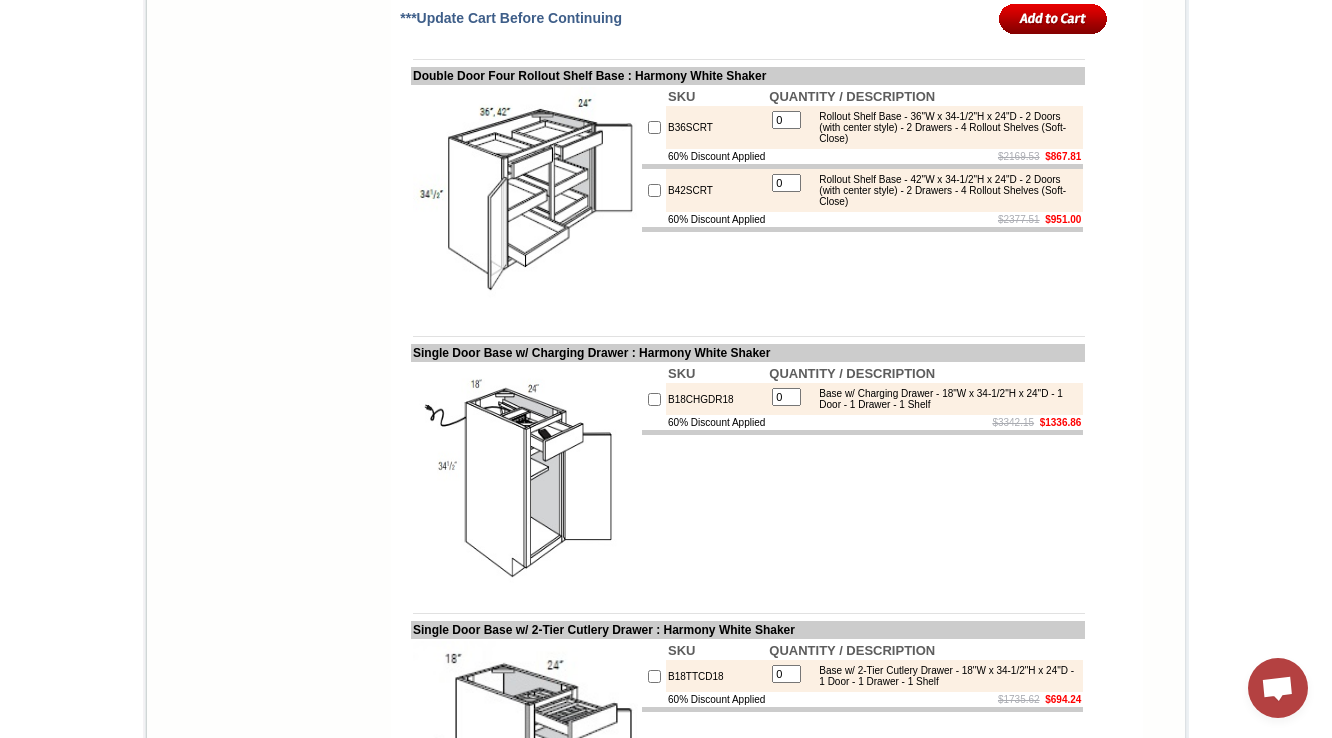 scroll, scrollTop: 2720, scrollLeft: 0, axis: vertical 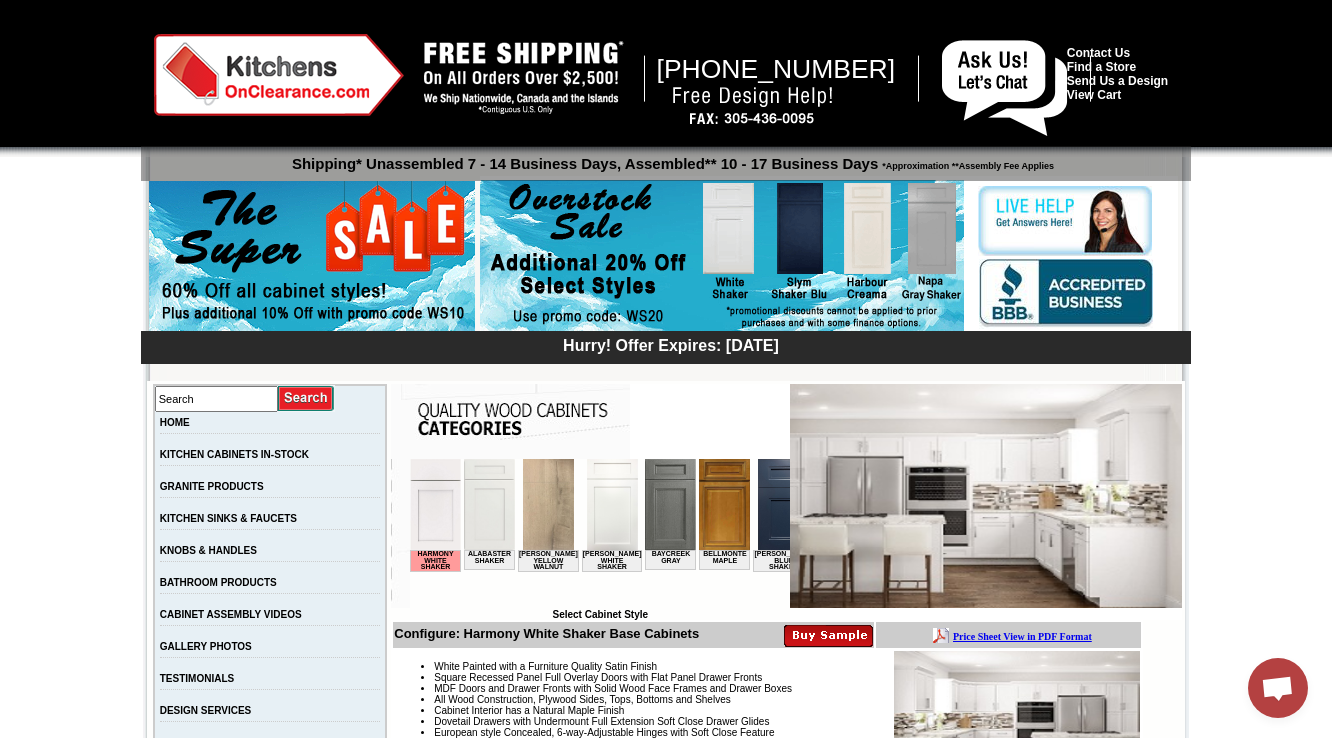 drag, startPoint x: 462, startPoint y: 598, endPoint x: 410, endPoint y: 1087, distance: 491.75705 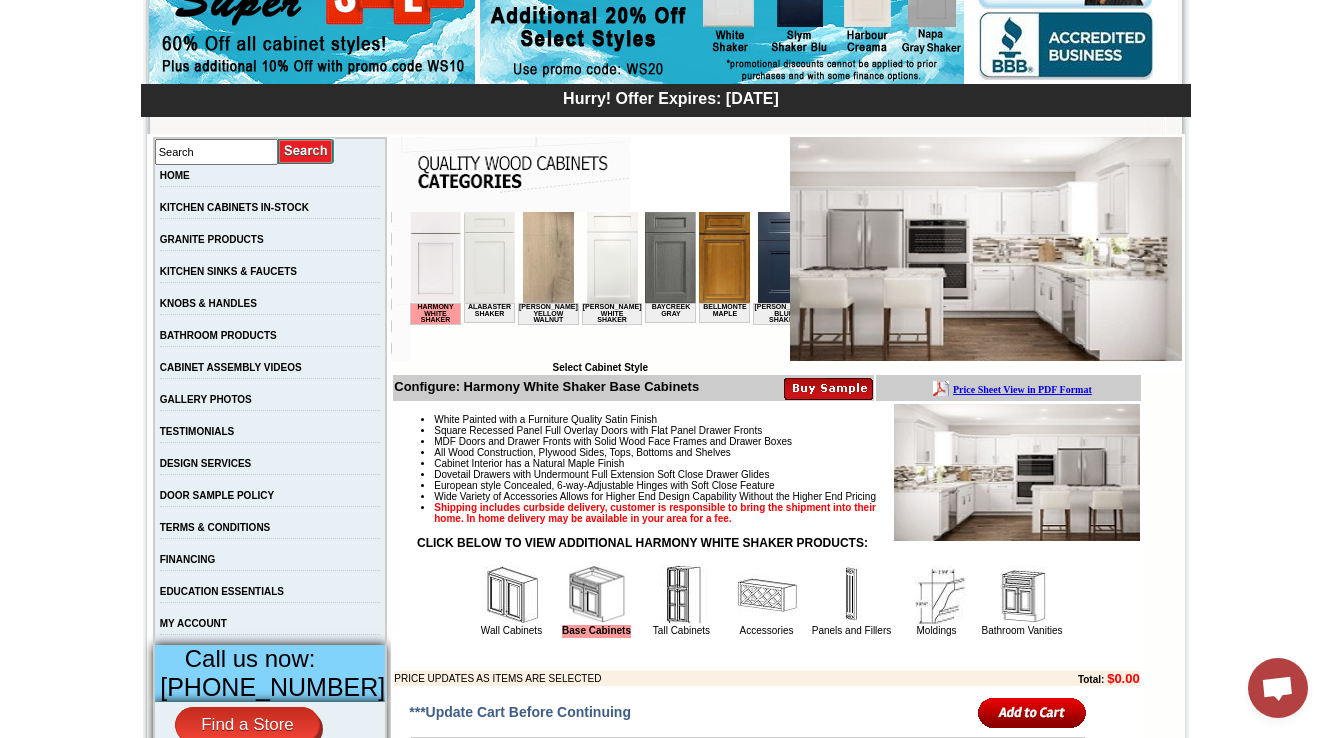 scroll, scrollTop: 0, scrollLeft: 0, axis: both 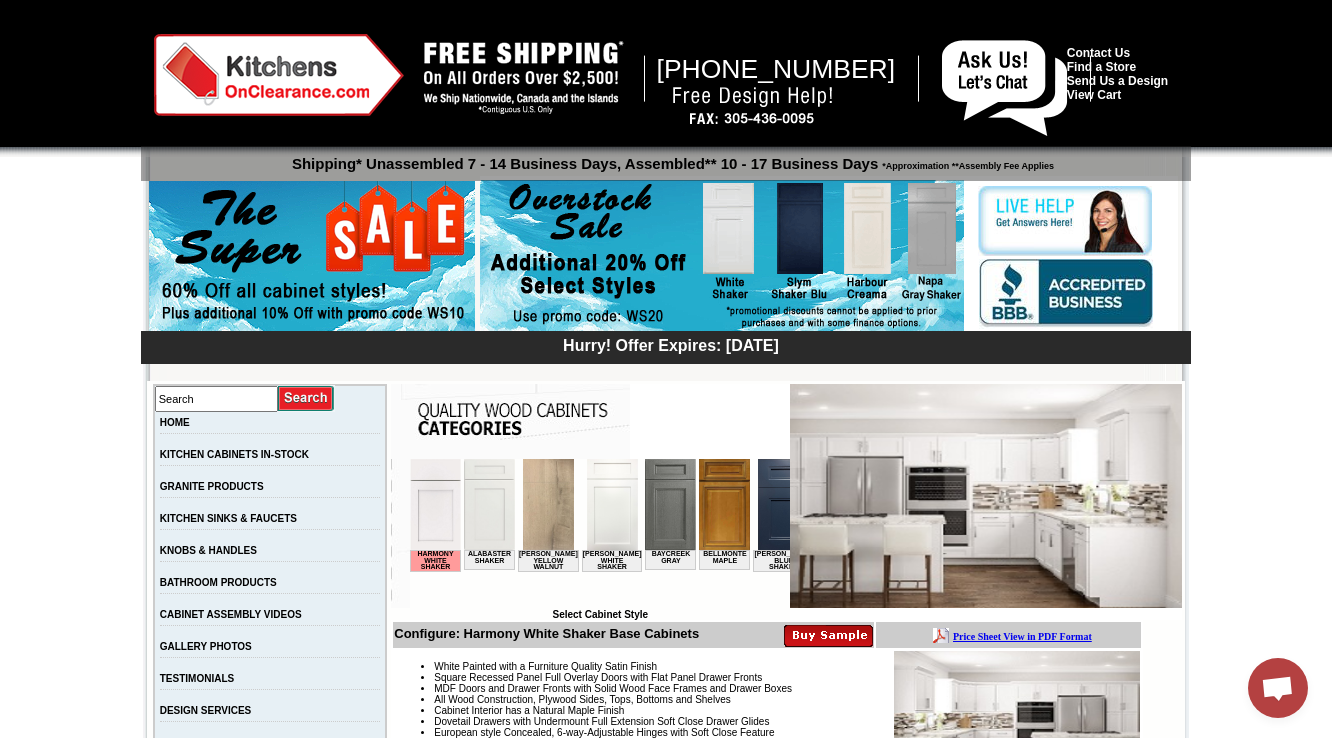 click on "1-888-620-7932
Contact Us   Find a Store   Send Us a Design   View Cart
Shipping* Unassembled 7 - 14 Business Days, Assembled** 10 - 17 Business Days
*Approximation **Assembly Fee Applies
Hurry! Offer Expires: Friday July 11th, 2025
Search
HOME
KITCHEN CABINETS IN-STOCK
GRANITE PRODUCTS" at bounding box center (666, 3761) 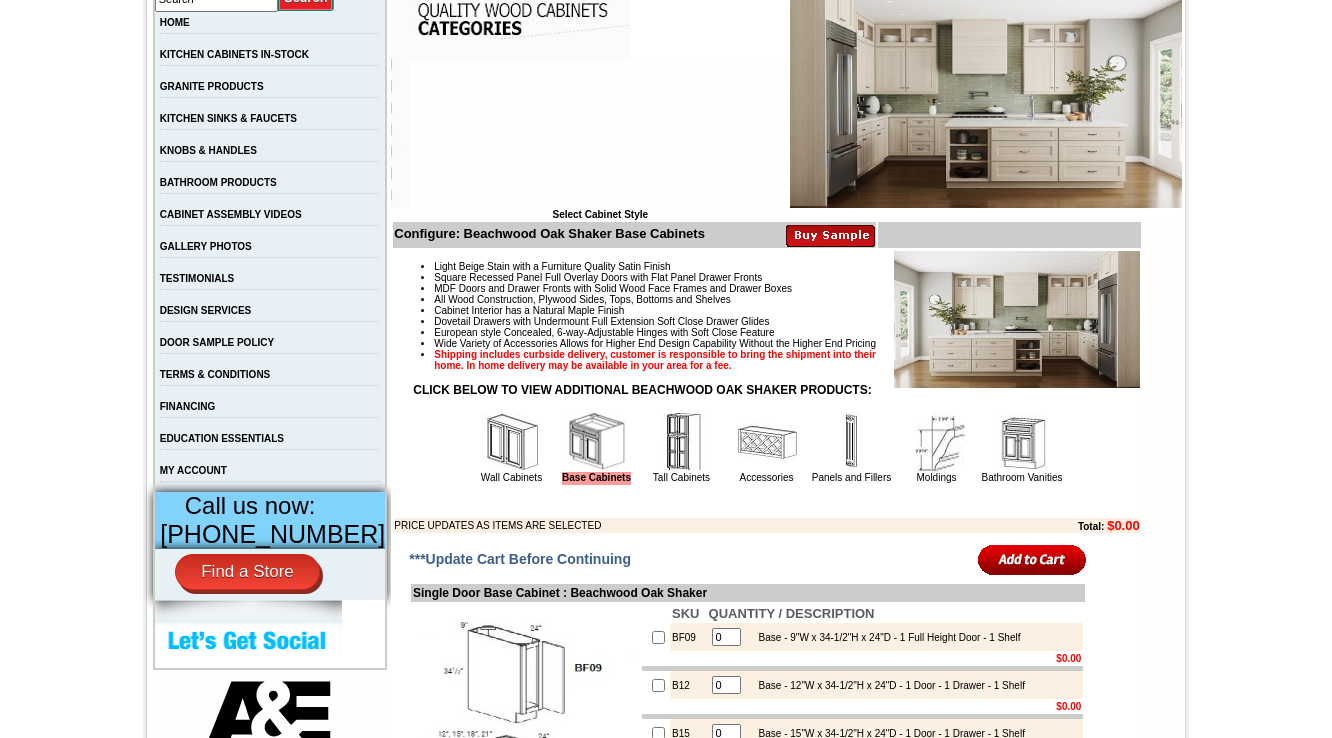 scroll, scrollTop: 760, scrollLeft: 0, axis: vertical 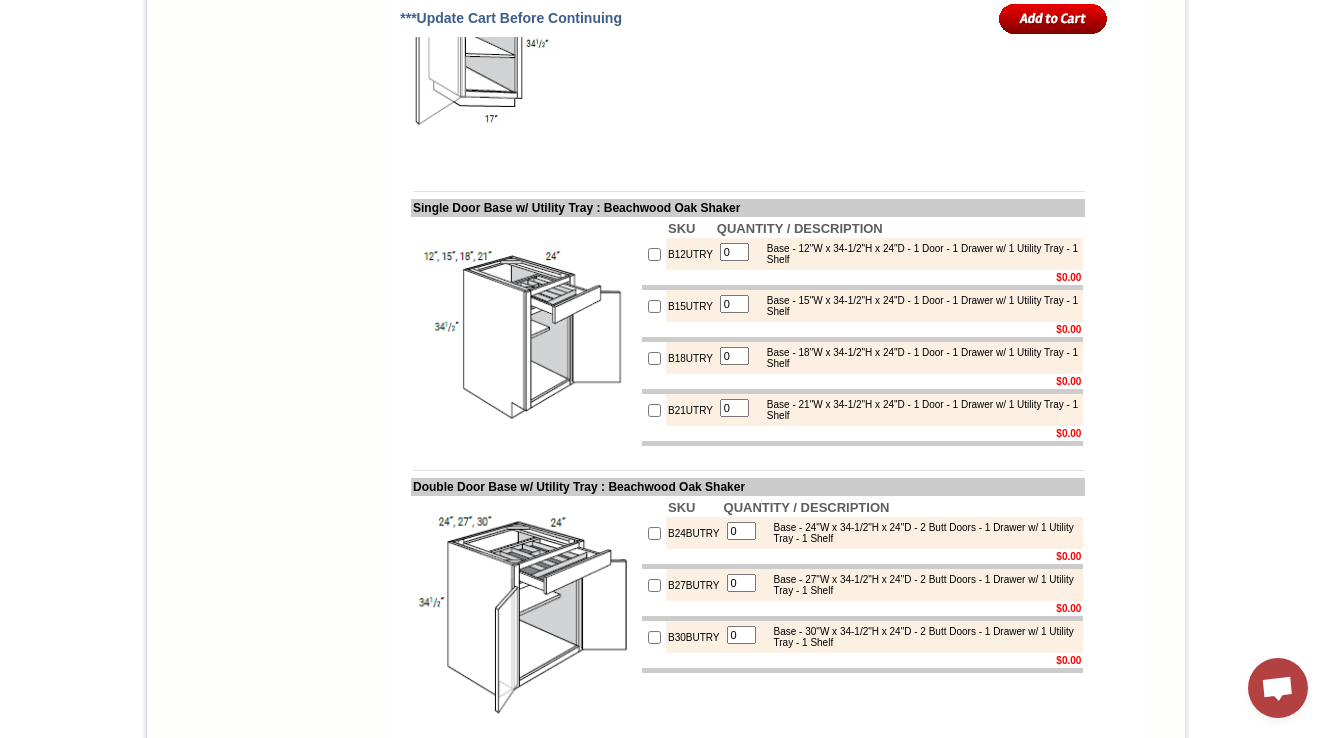 click on "TB12" at bounding box center [681, -23] 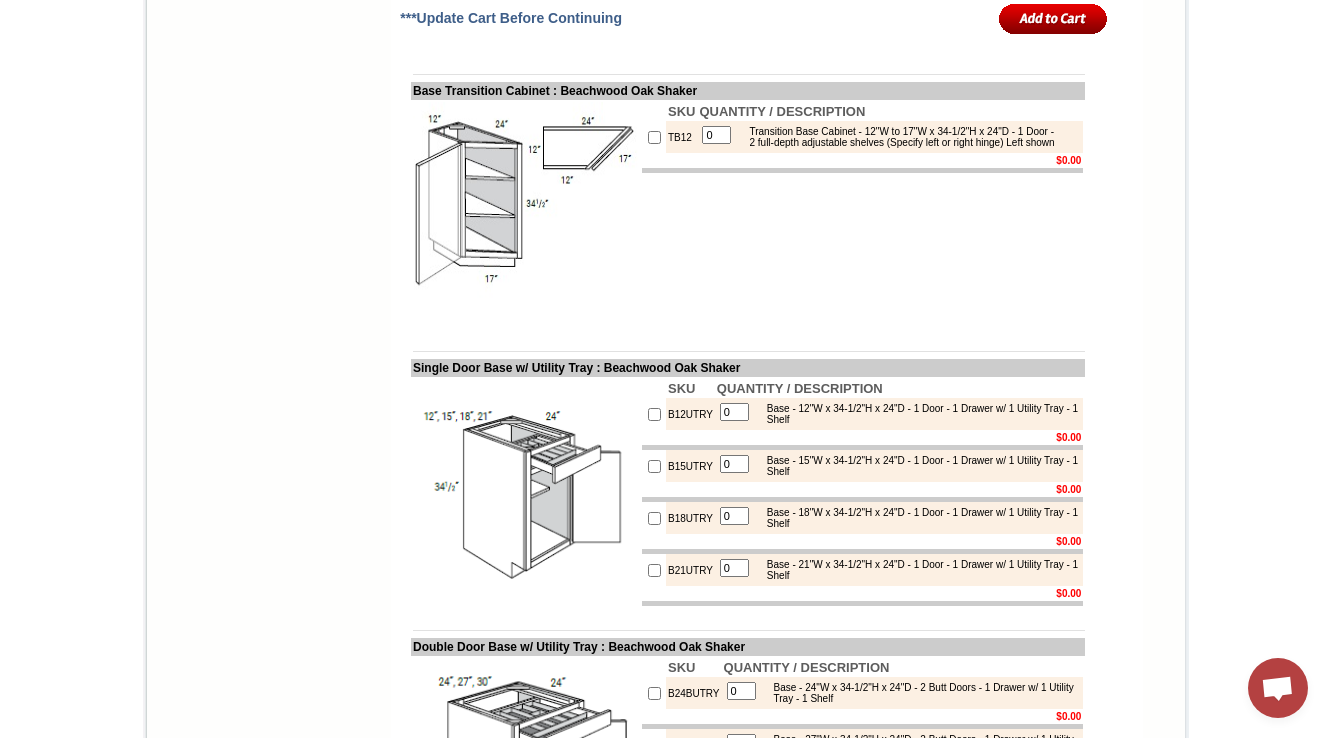 scroll, scrollTop: 9680, scrollLeft: 0, axis: vertical 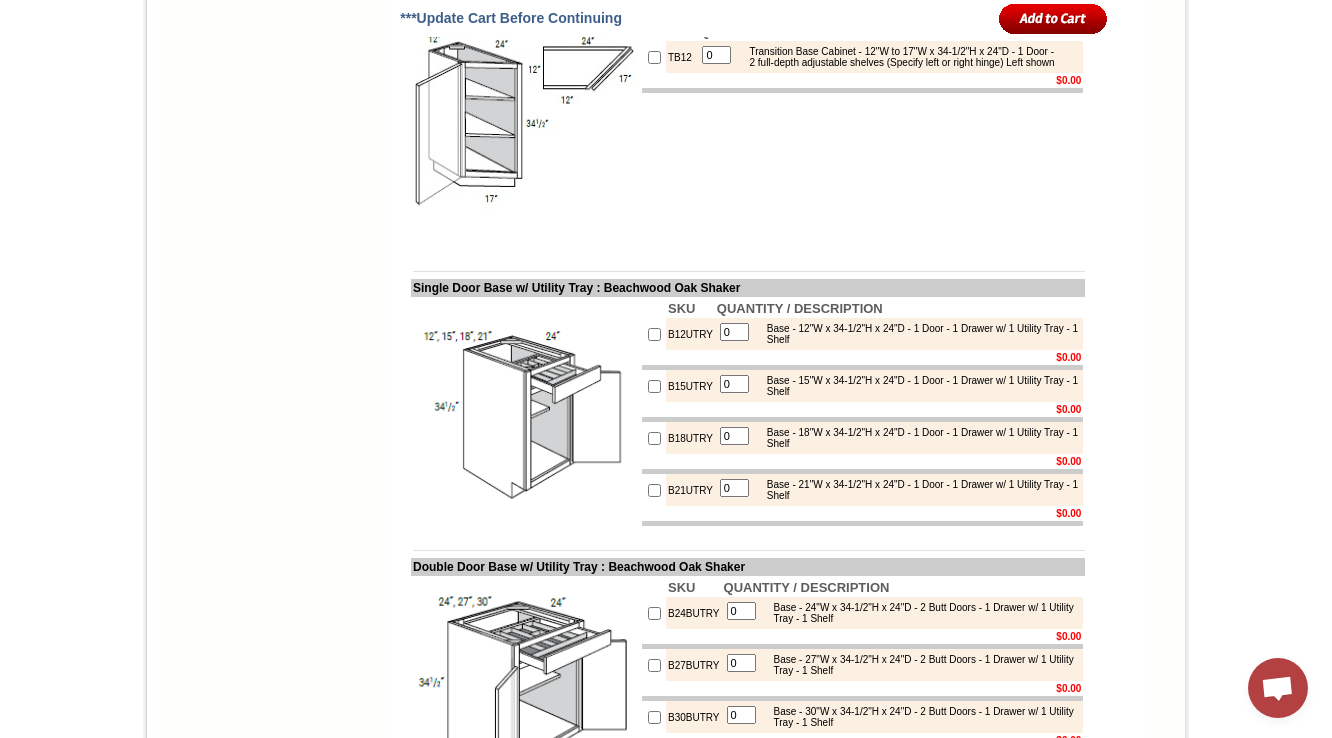 click on "SKU
QUANTITY / DESCRIPTION
TB12
0 Transition Base Cabinet - 12"W to 17"W x 34-1/2"H x 24"D - 1 Door - 2 full-depth adjustable shelves (Specify left or right hinge) Left shown
$0.00" at bounding box center (862, 134) 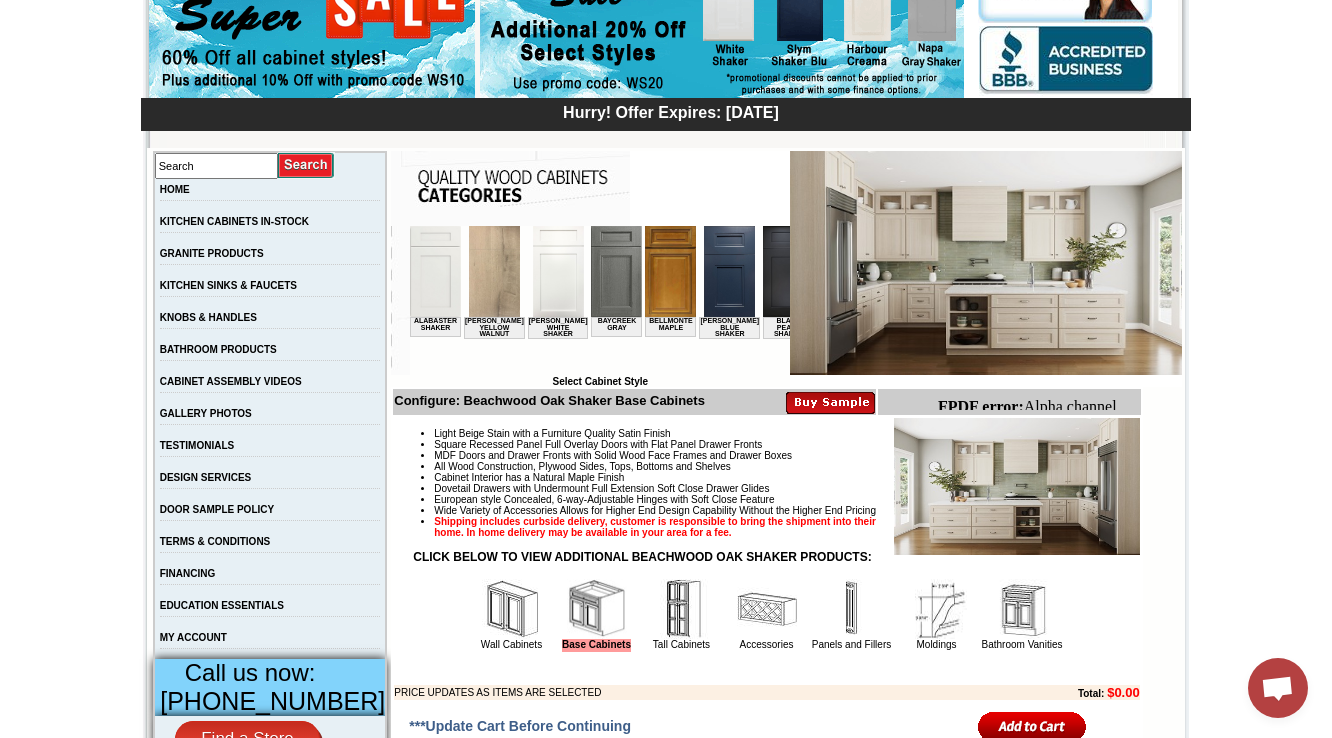 scroll, scrollTop: 98, scrollLeft: 0, axis: vertical 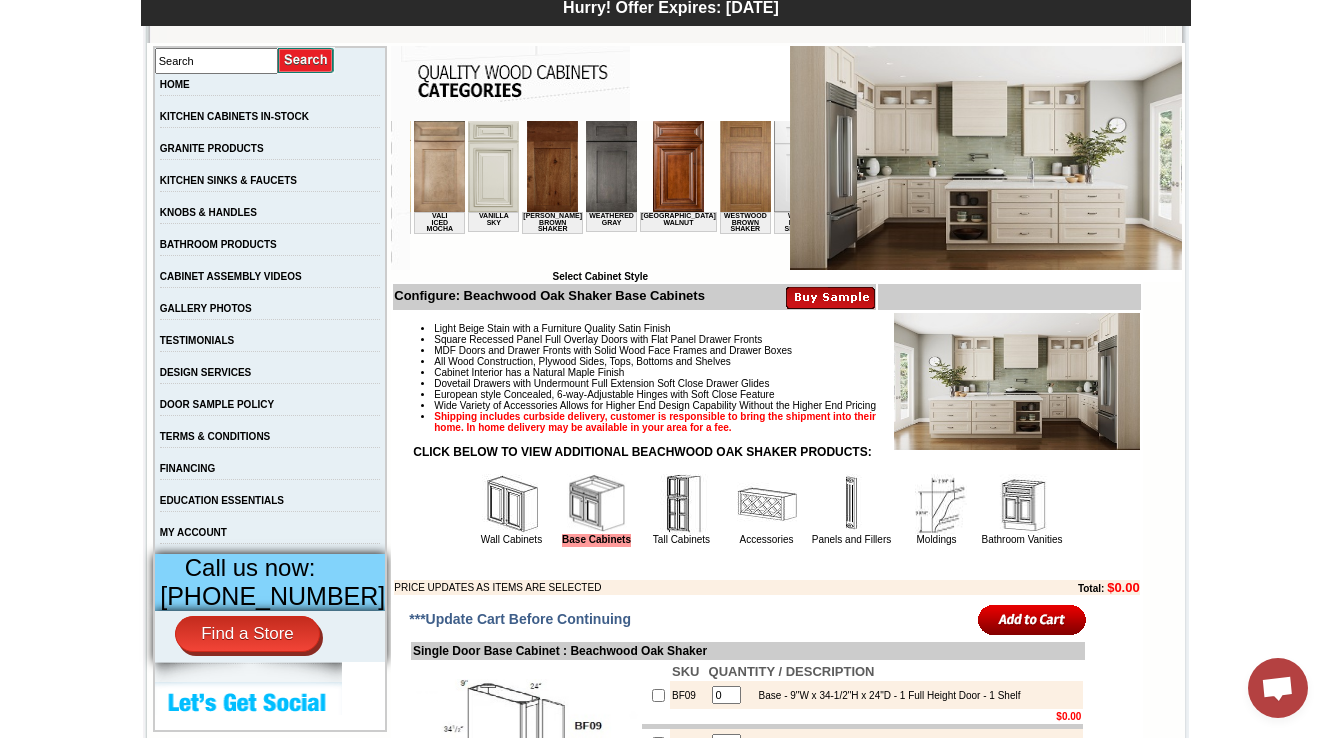 drag, startPoint x: 449, startPoint y: 262, endPoint x: 1196, endPoint y: 372, distance: 755.0556 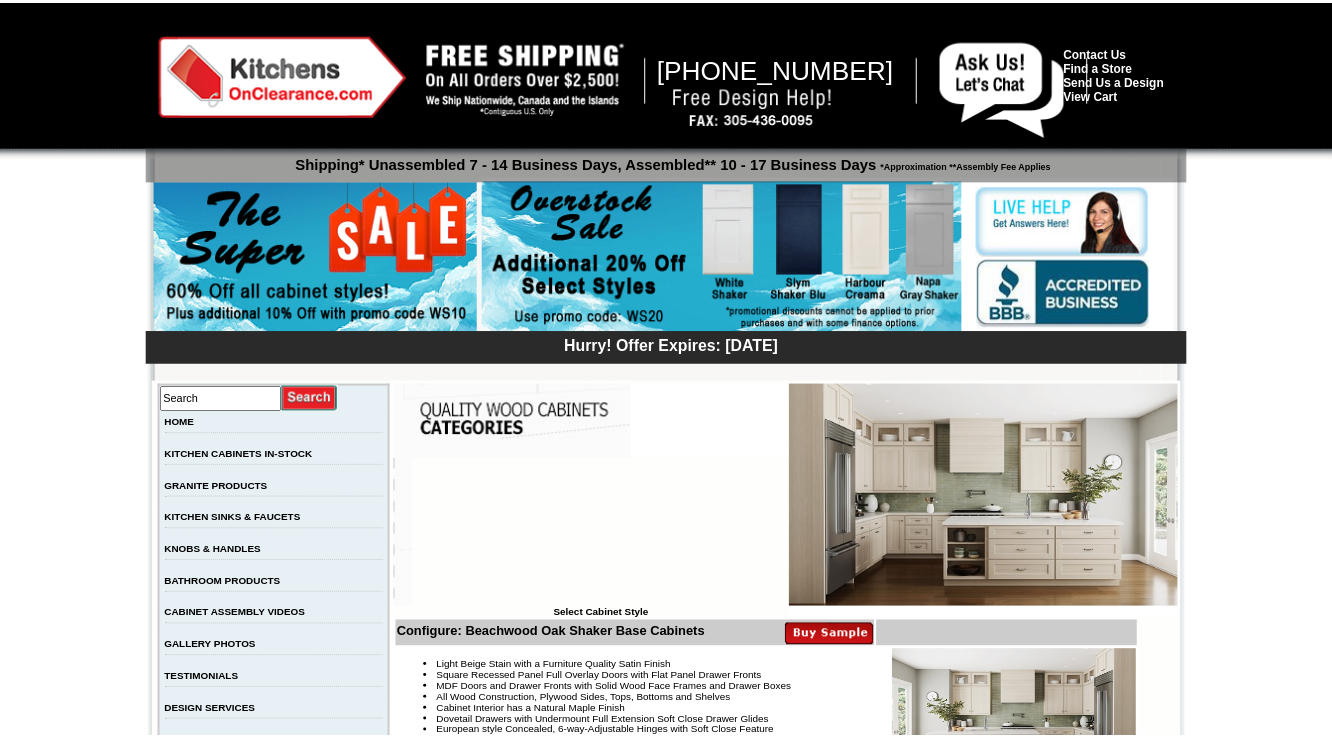 scroll, scrollTop: 338, scrollLeft: 0, axis: vertical 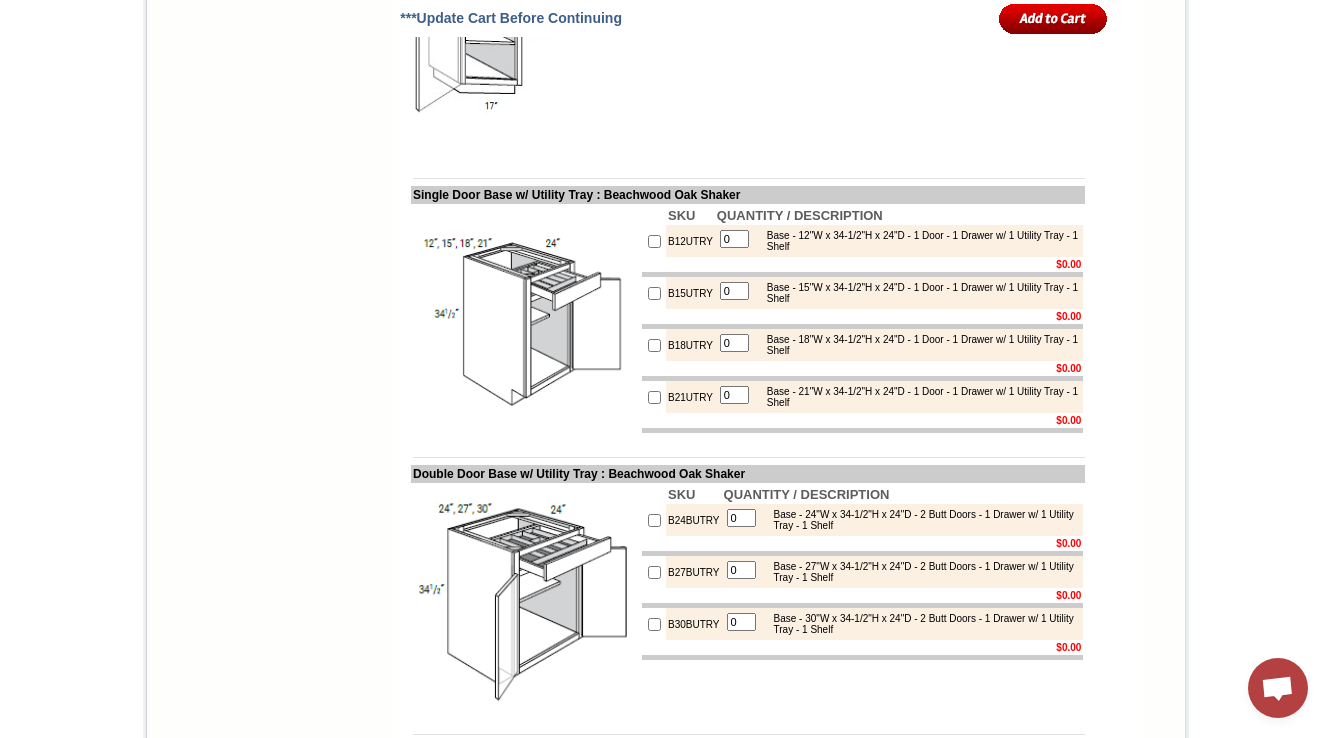 drag, startPoint x: 943, startPoint y: 212, endPoint x: 1031, endPoint y: 215, distance: 88.051125 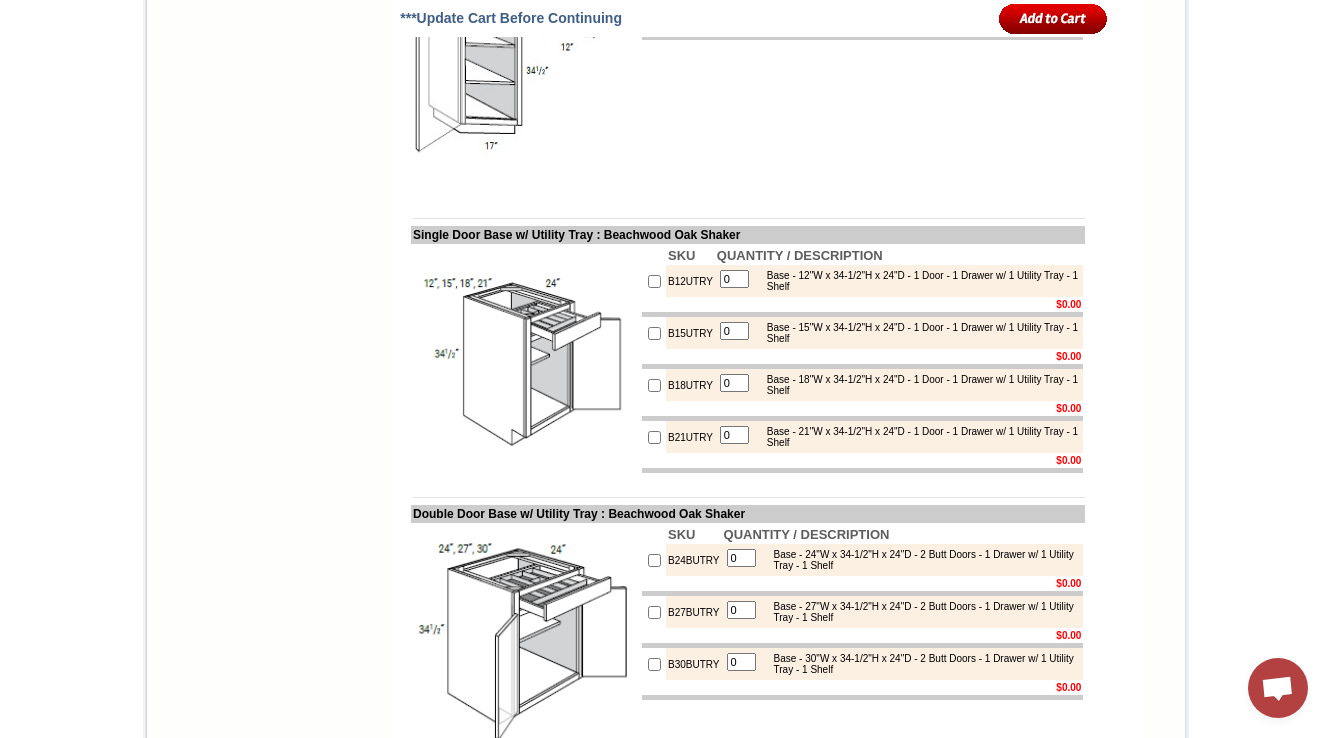 scroll, scrollTop: 9853, scrollLeft: 0, axis: vertical 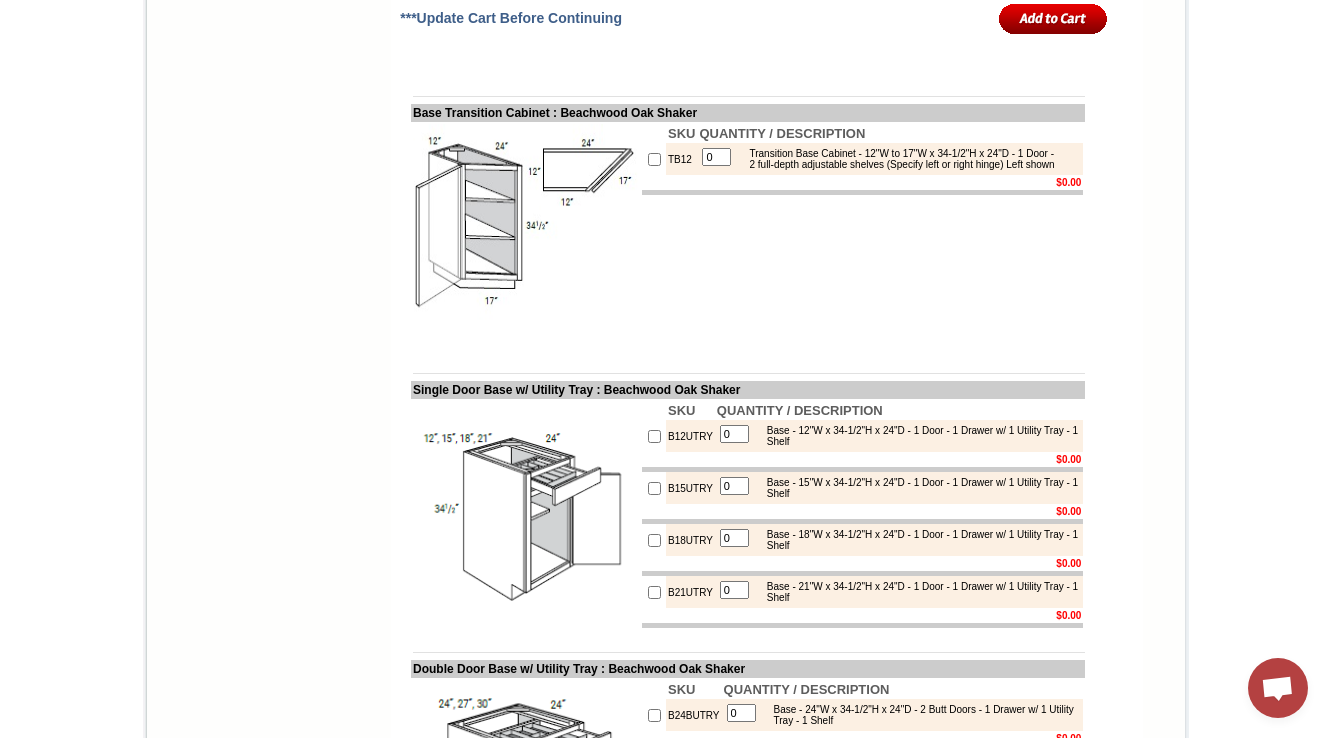 click on "SKU
QUANTITY / DESCRIPTION
TB12
0 Transition Base Cabinet - 12"W to 17"W x 34-1/2"H x 24"D - 1 Door - 2 full-depth adjustable shelves (Specify left or right hinge) Left shown
$0.00" at bounding box center [862, 236] 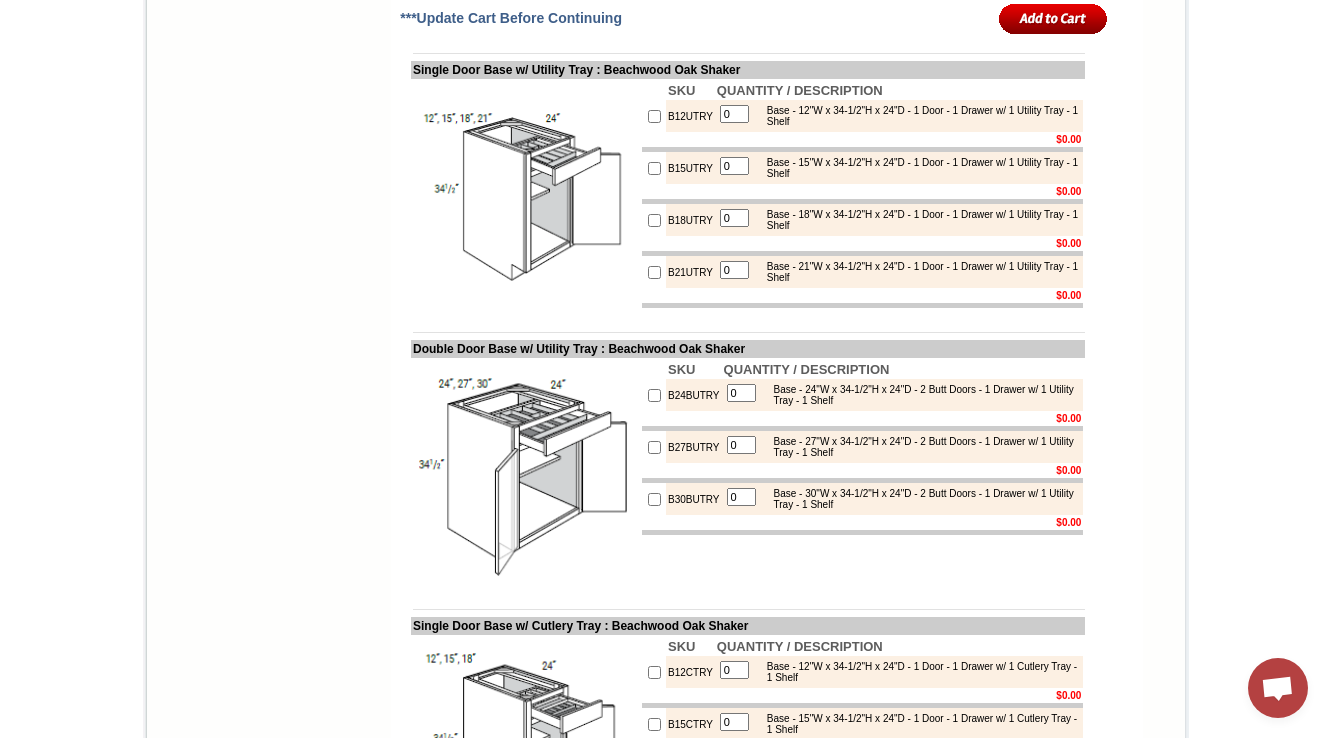 scroll, scrollTop: 10138, scrollLeft: 0, axis: vertical 